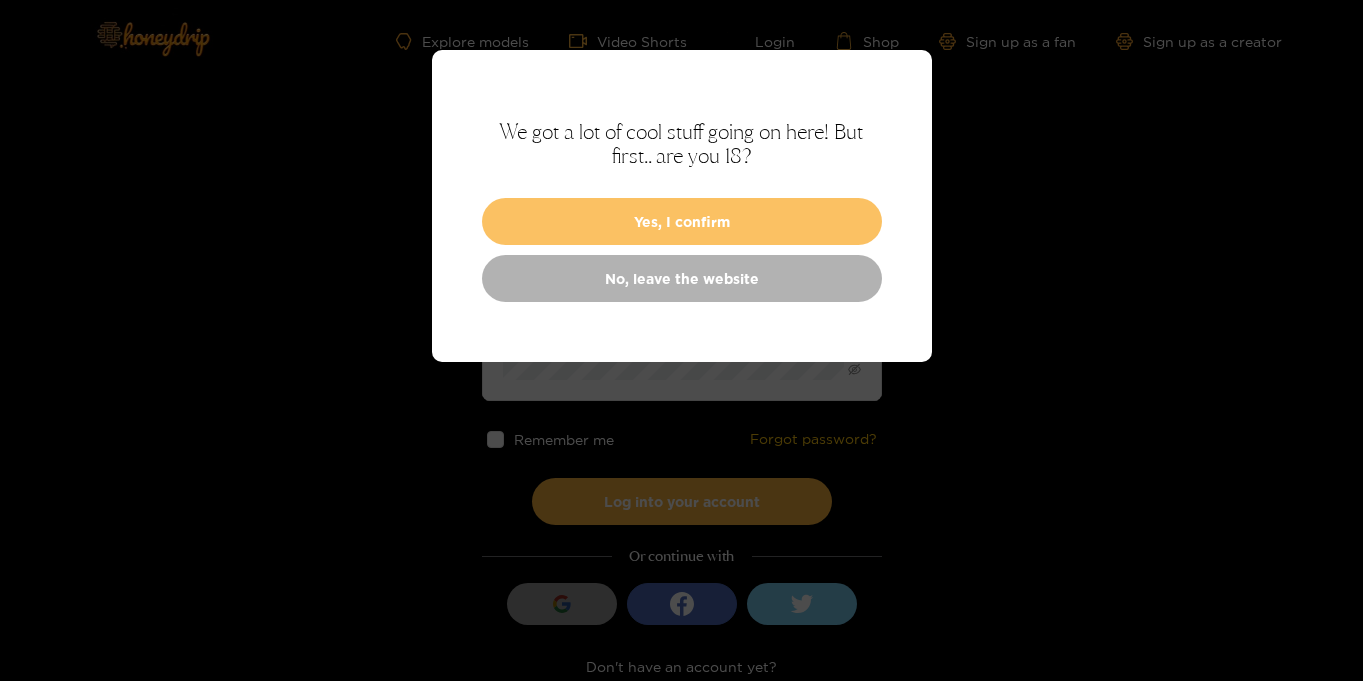 scroll, scrollTop: 0, scrollLeft: 0, axis: both 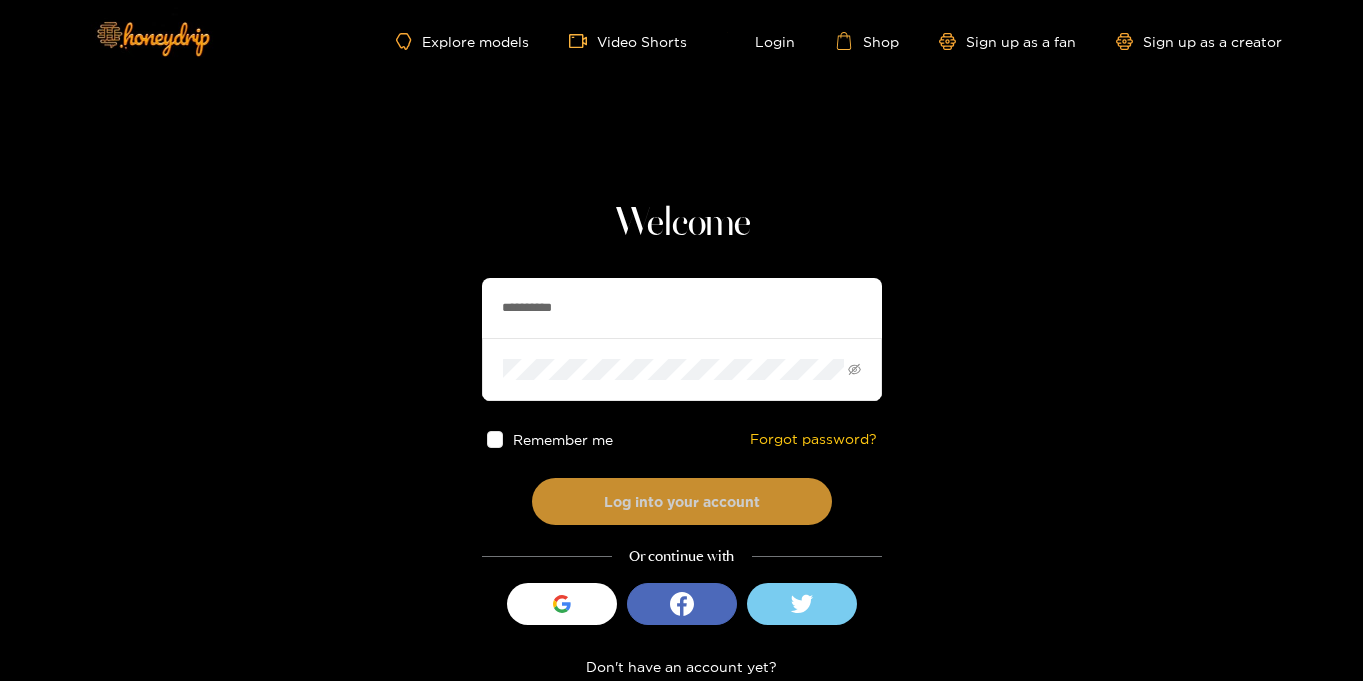 click on "Log into your account" at bounding box center (682, 501) 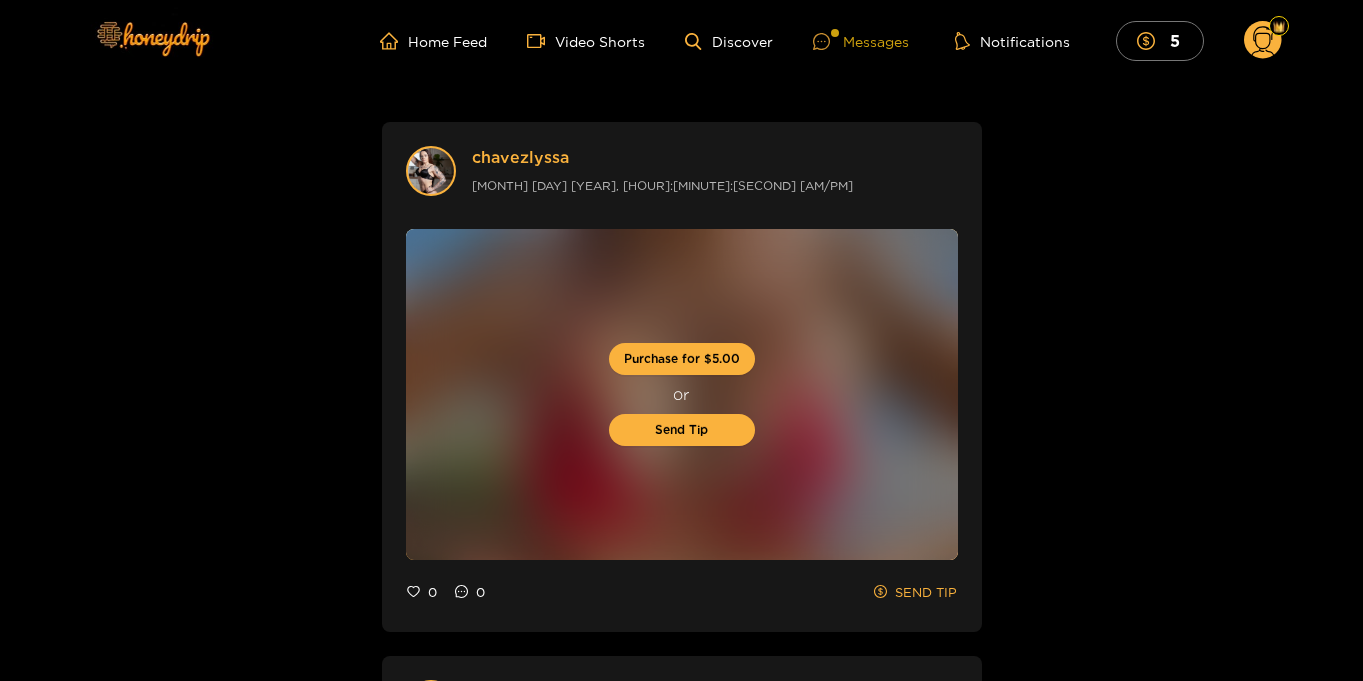 click on "Messages" at bounding box center [861, 41] 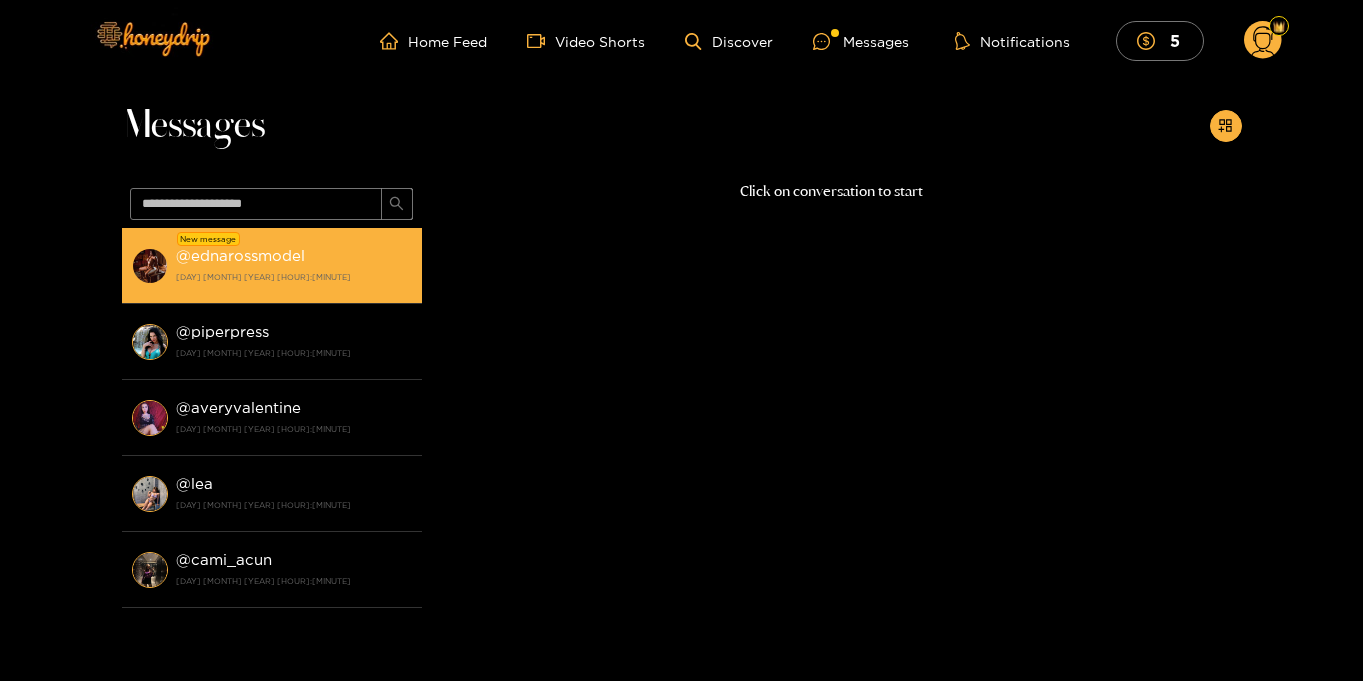 click on "New message @ ednarossmodel 3 August 2025 20:12" at bounding box center (272, 266) 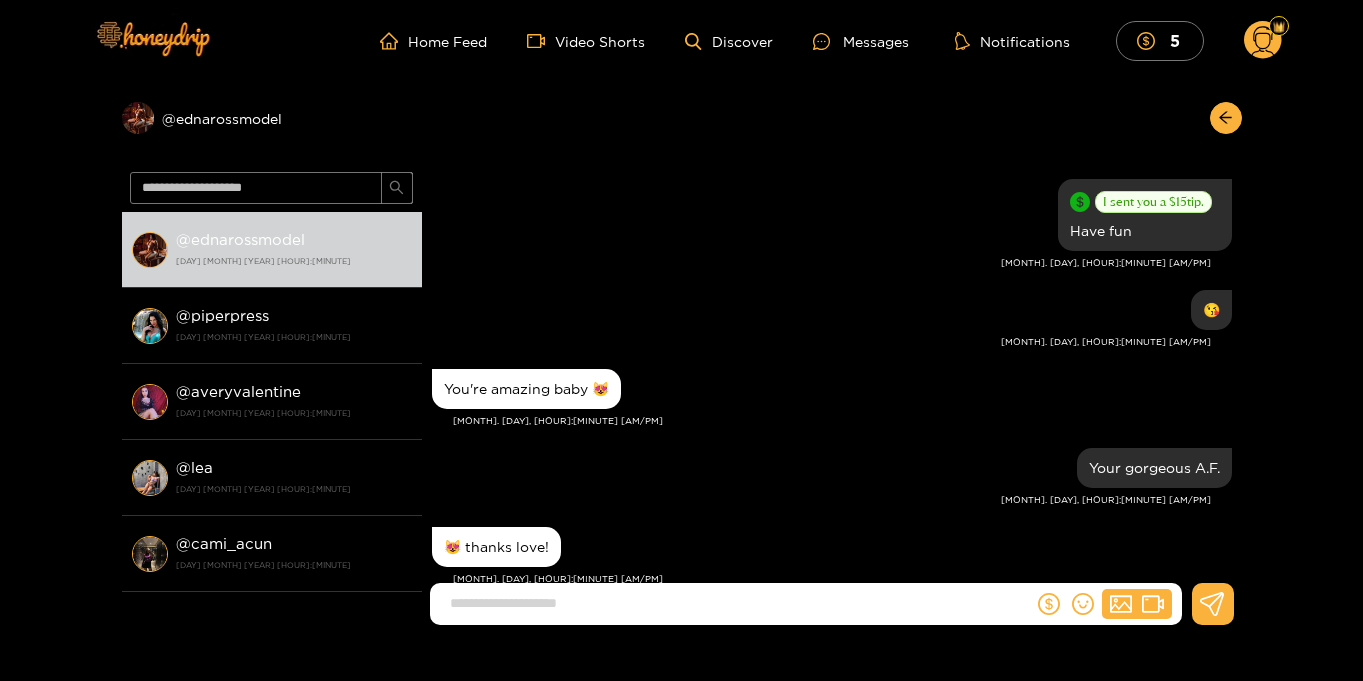 scroll, scrollTop: 1686, scrollLeft: 0, axis: vertical 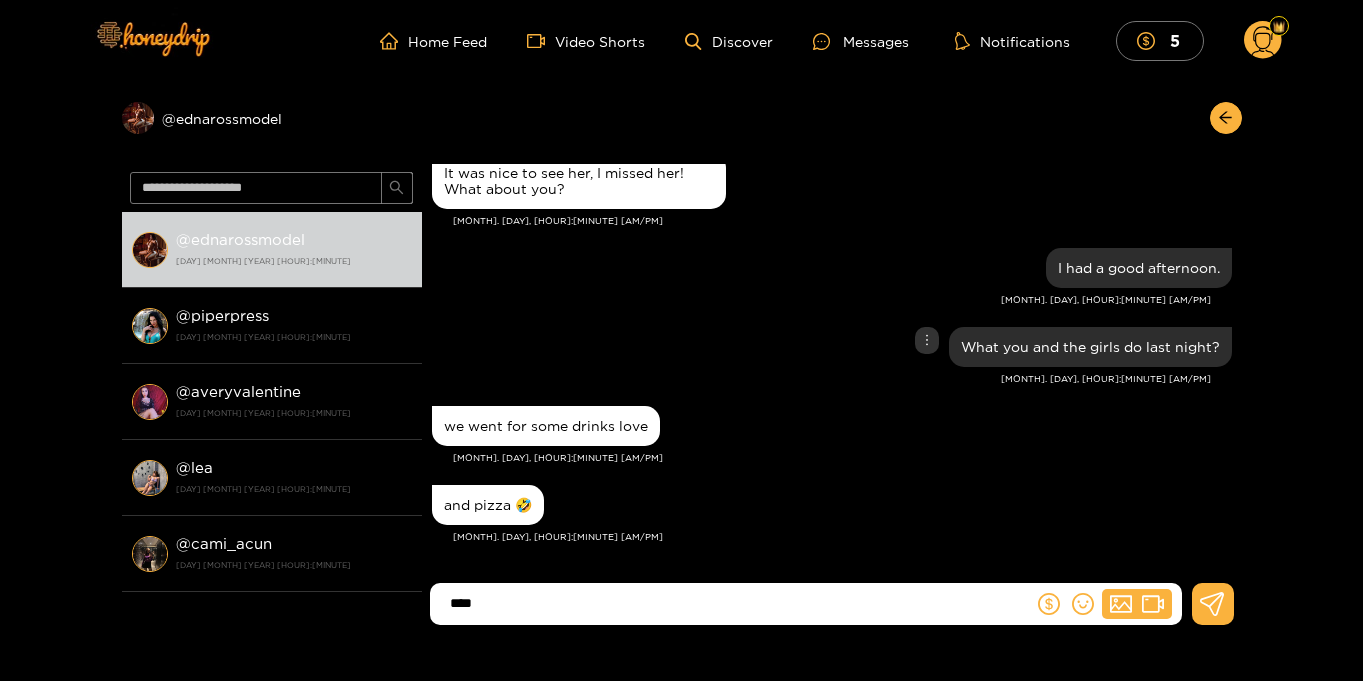 type on "****" 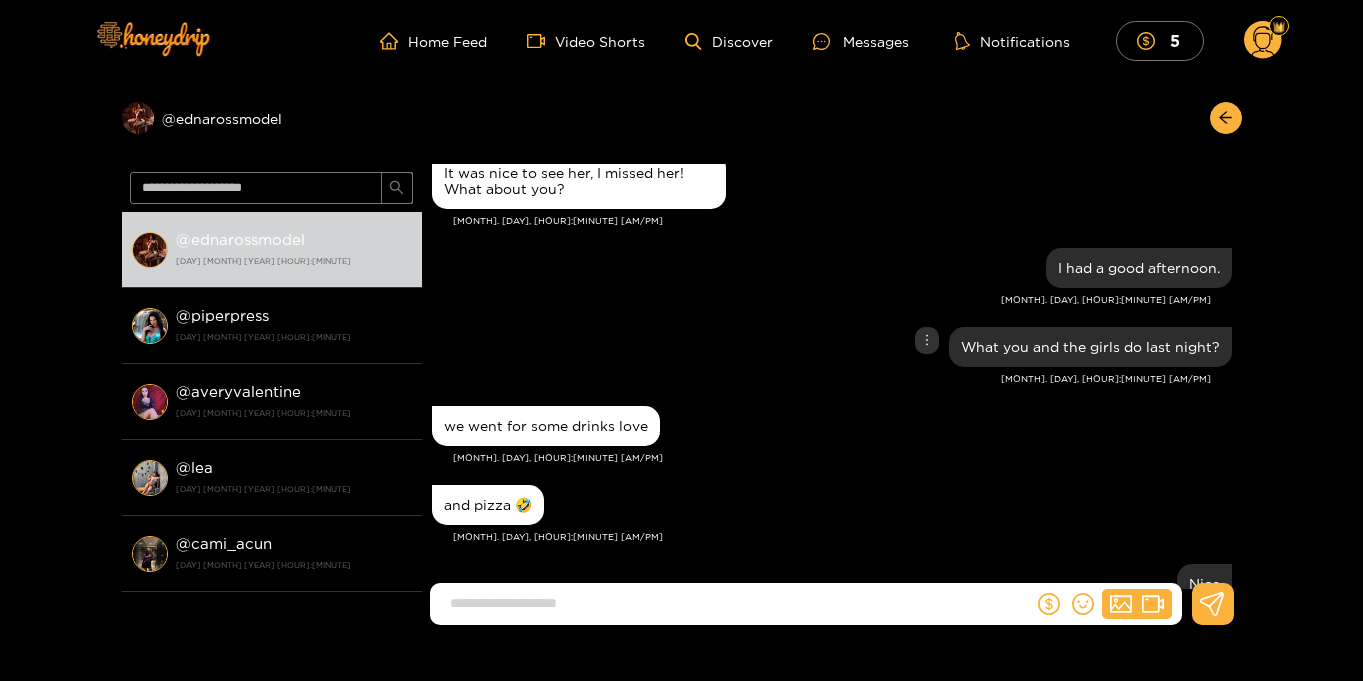 scroll, scrollTop: 1765, scrollLeft: 0, axis: vertical 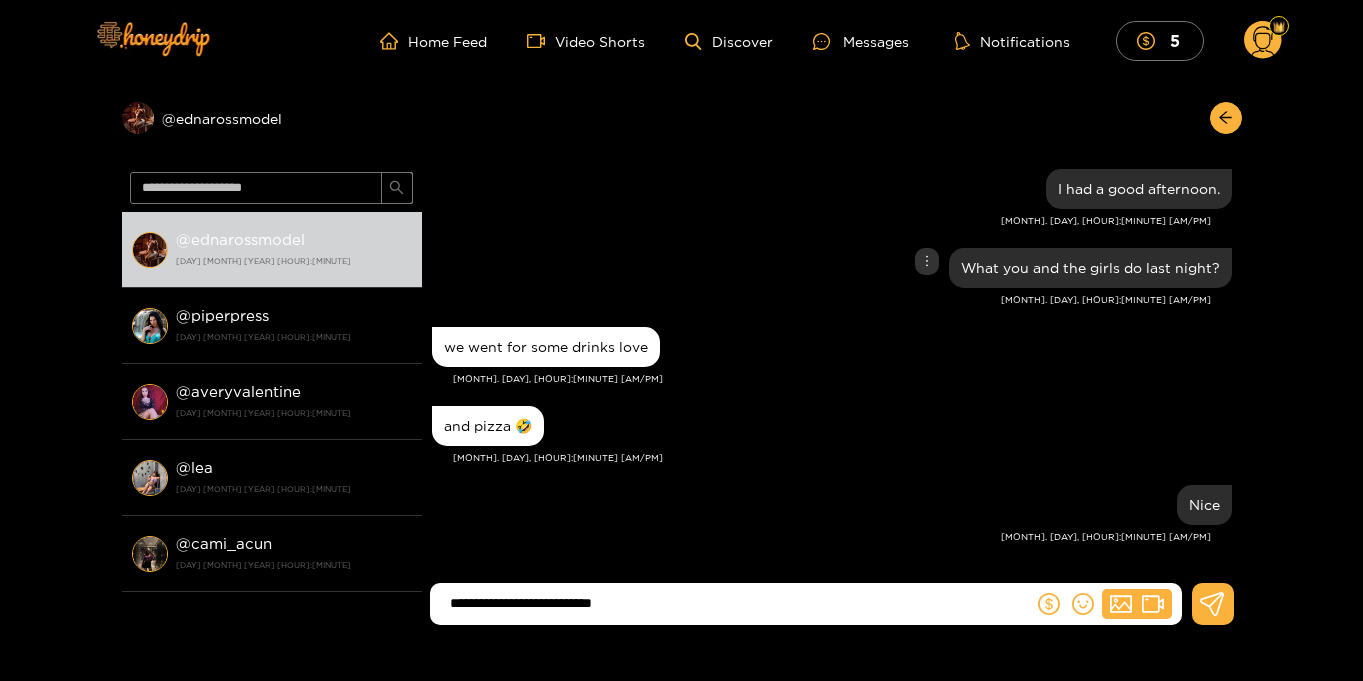 type on "**********" 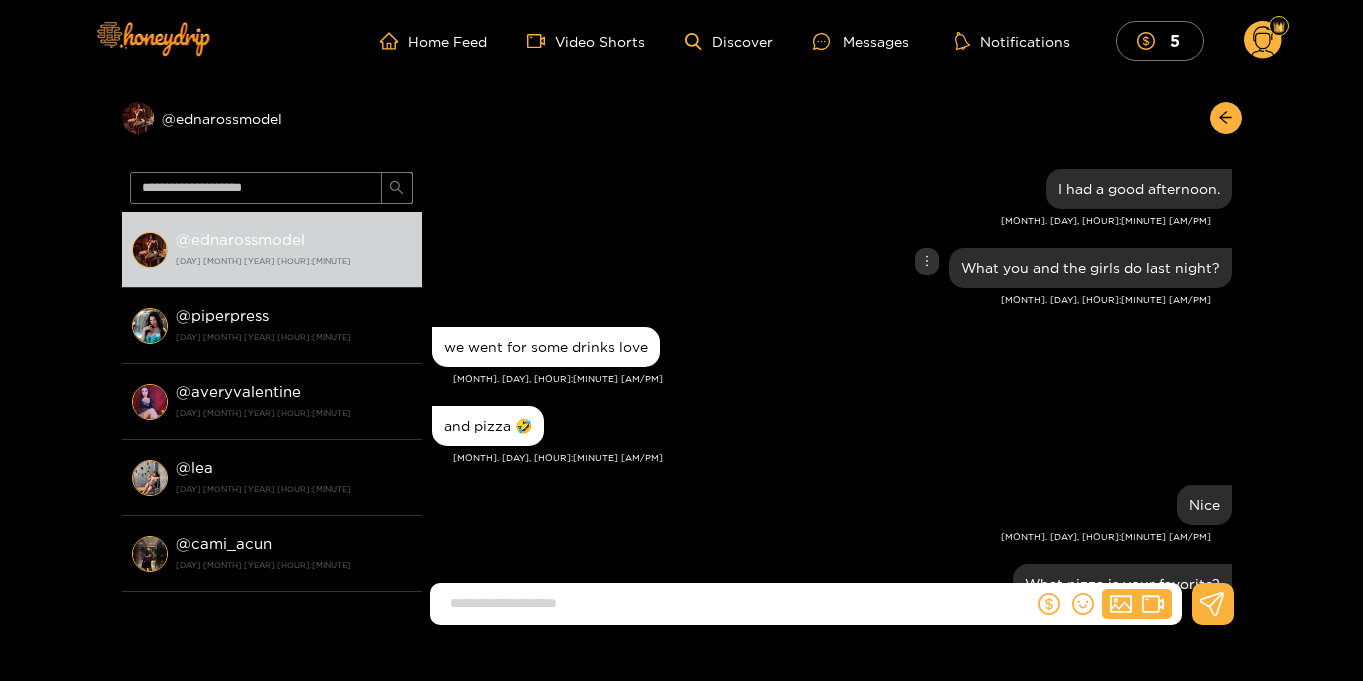 scroll, scrollTop: 1844, scrollLeft: 0, axis: vertical 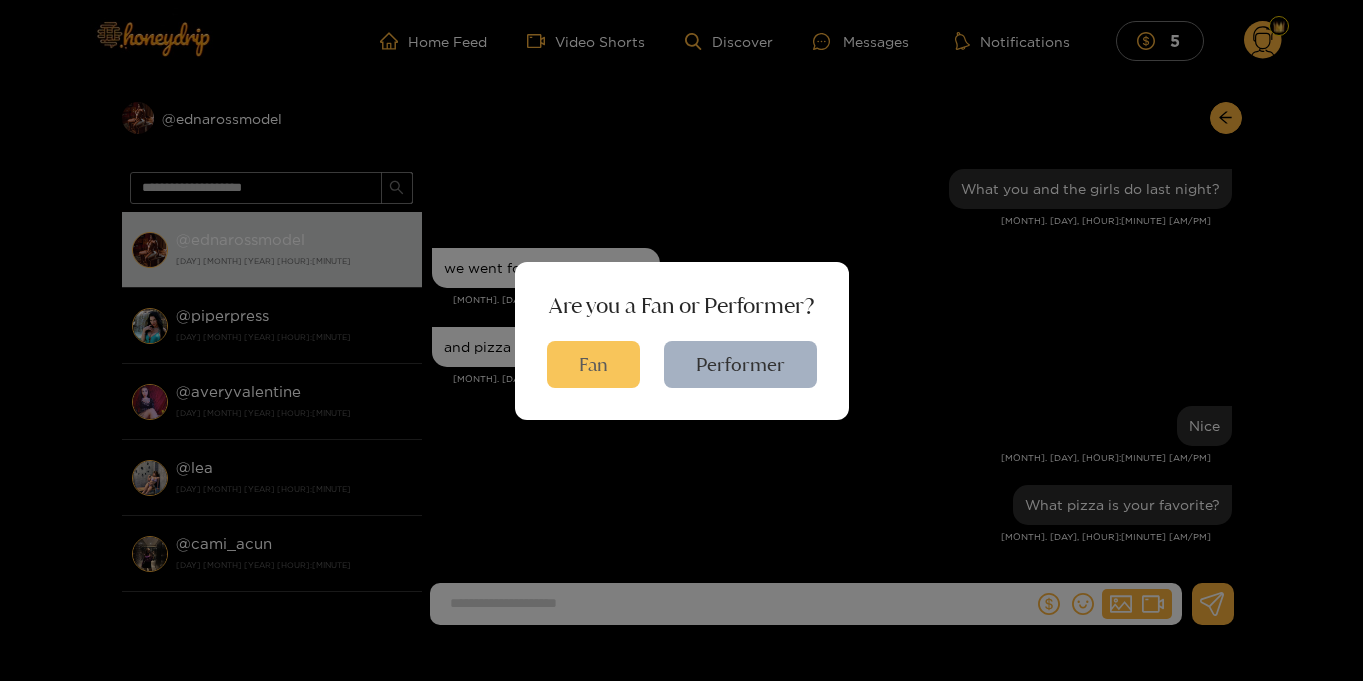 click on "Fan" at bounding box center (593, 364) 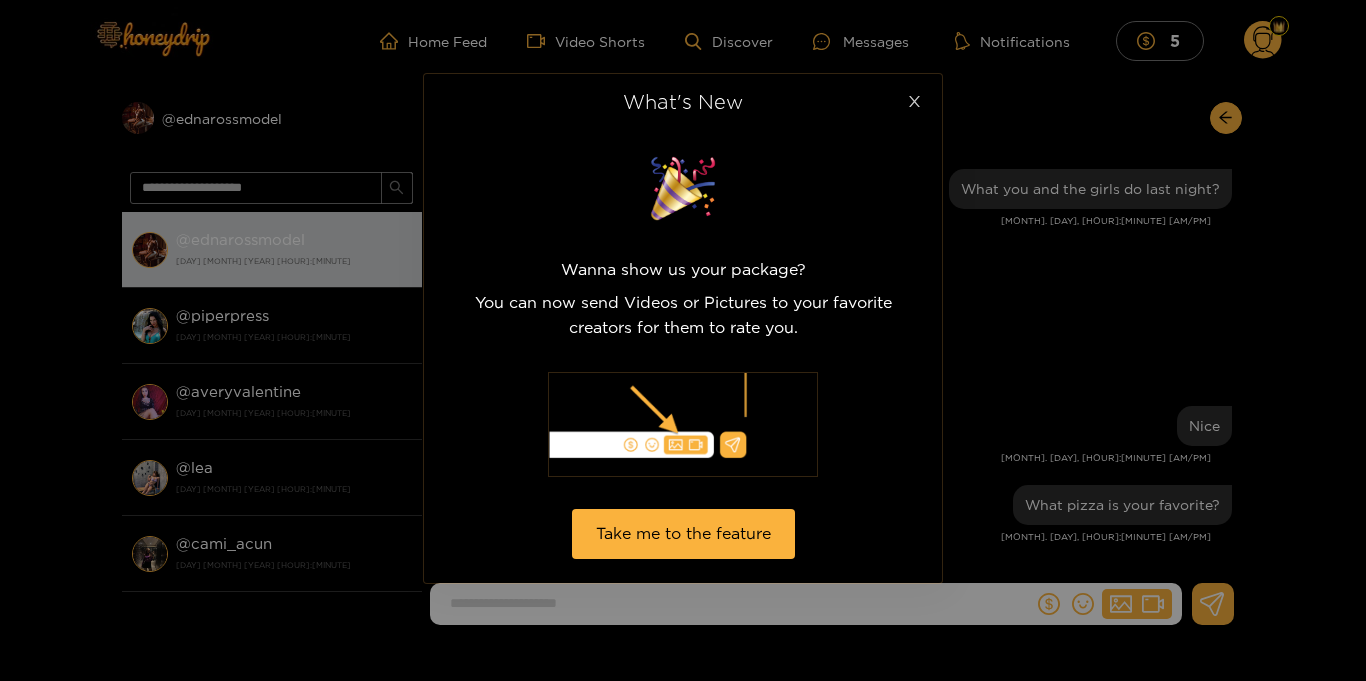 click 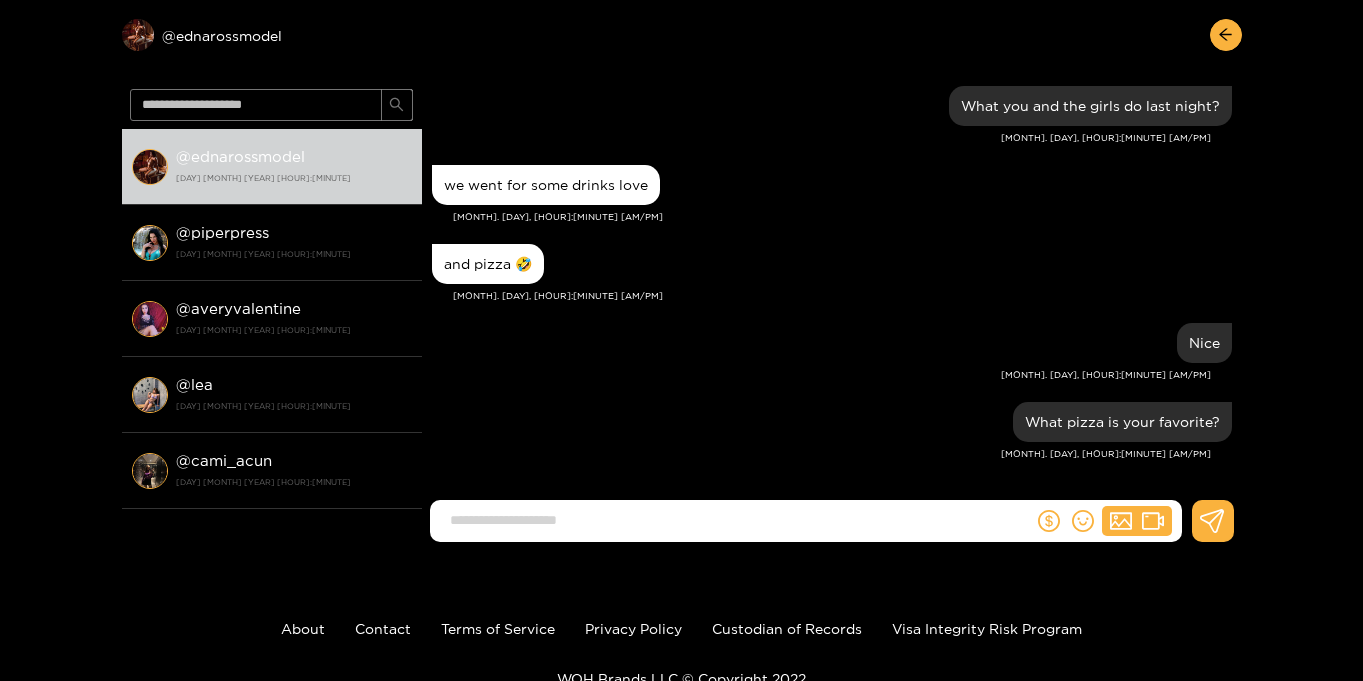 scroll, scrollTop: 85, scrollLeft: 0, axis: vertical 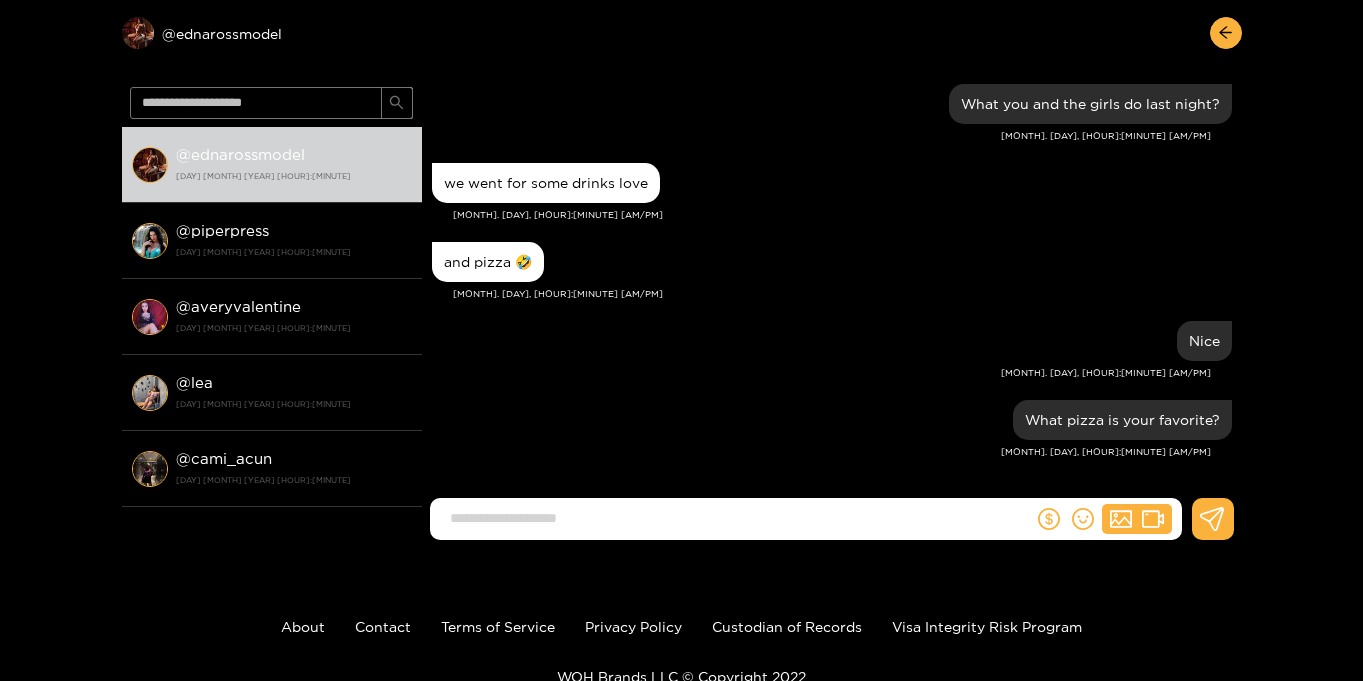 click at bounding box center (736, 518) 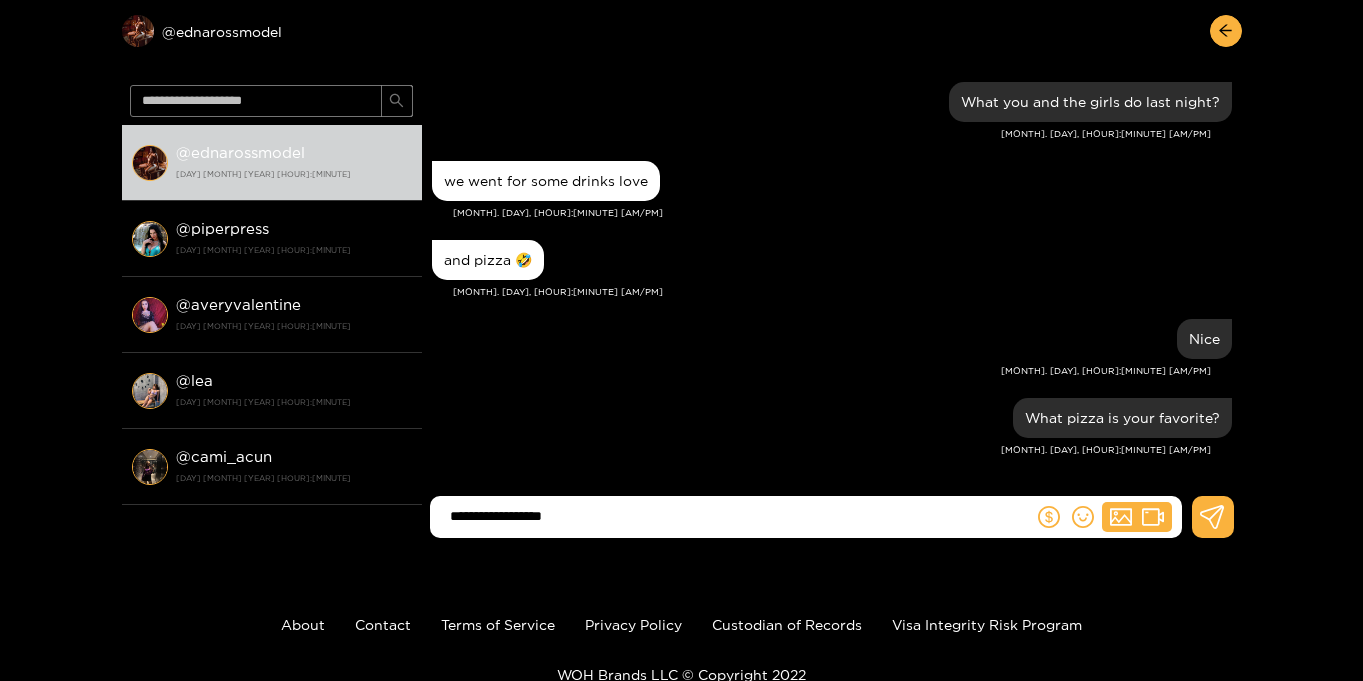 type on "**********" 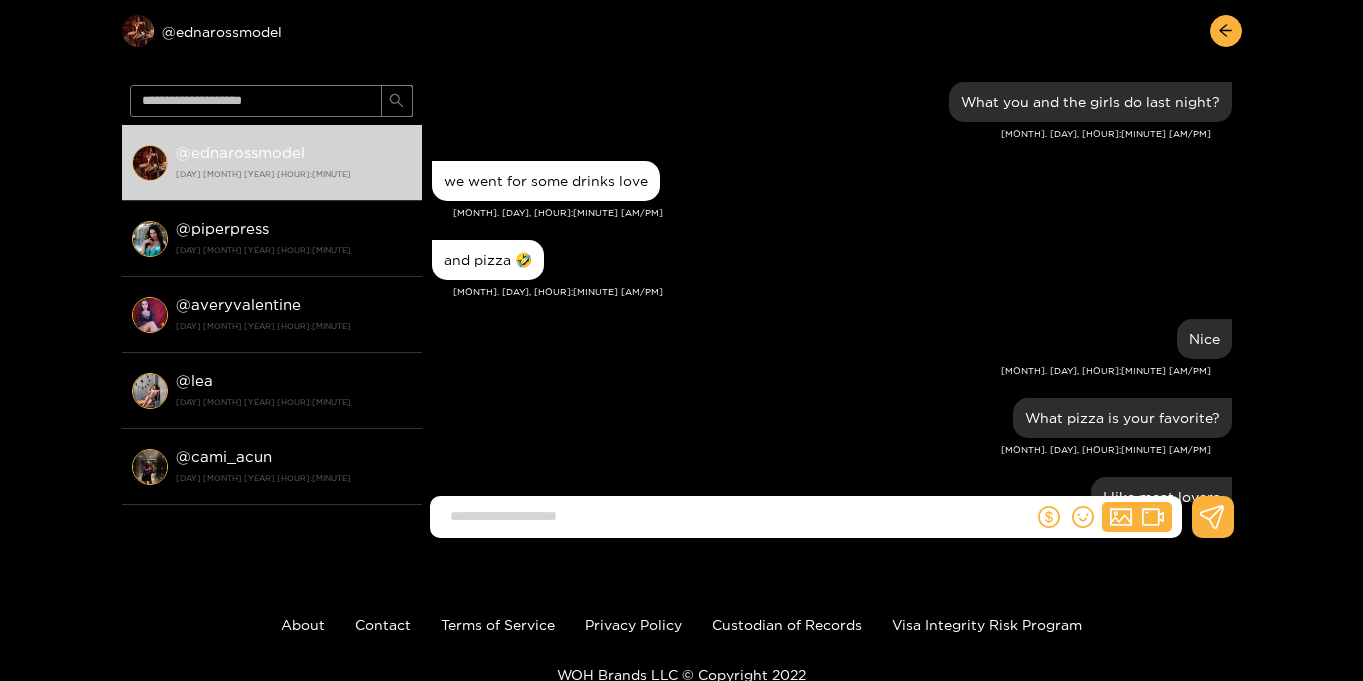 scroll, scrollTop: 1923, scrollLeft: 0, axis: vertical 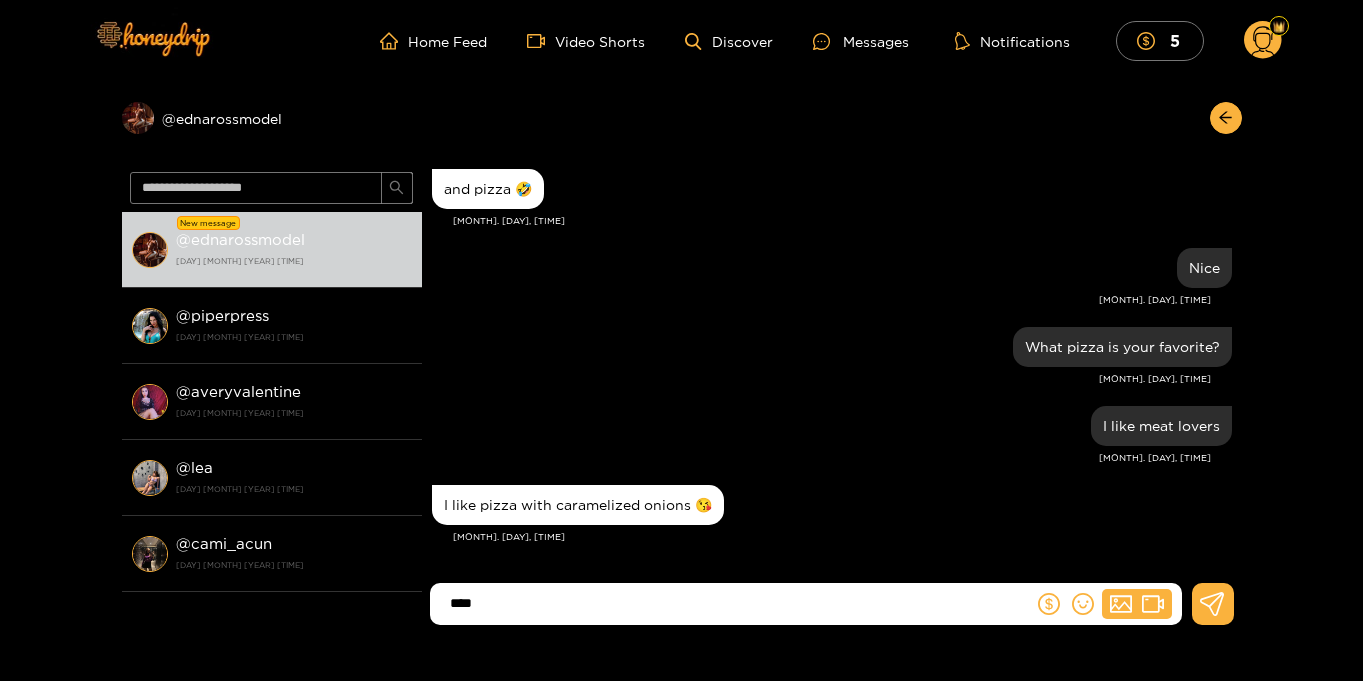 type on "****" 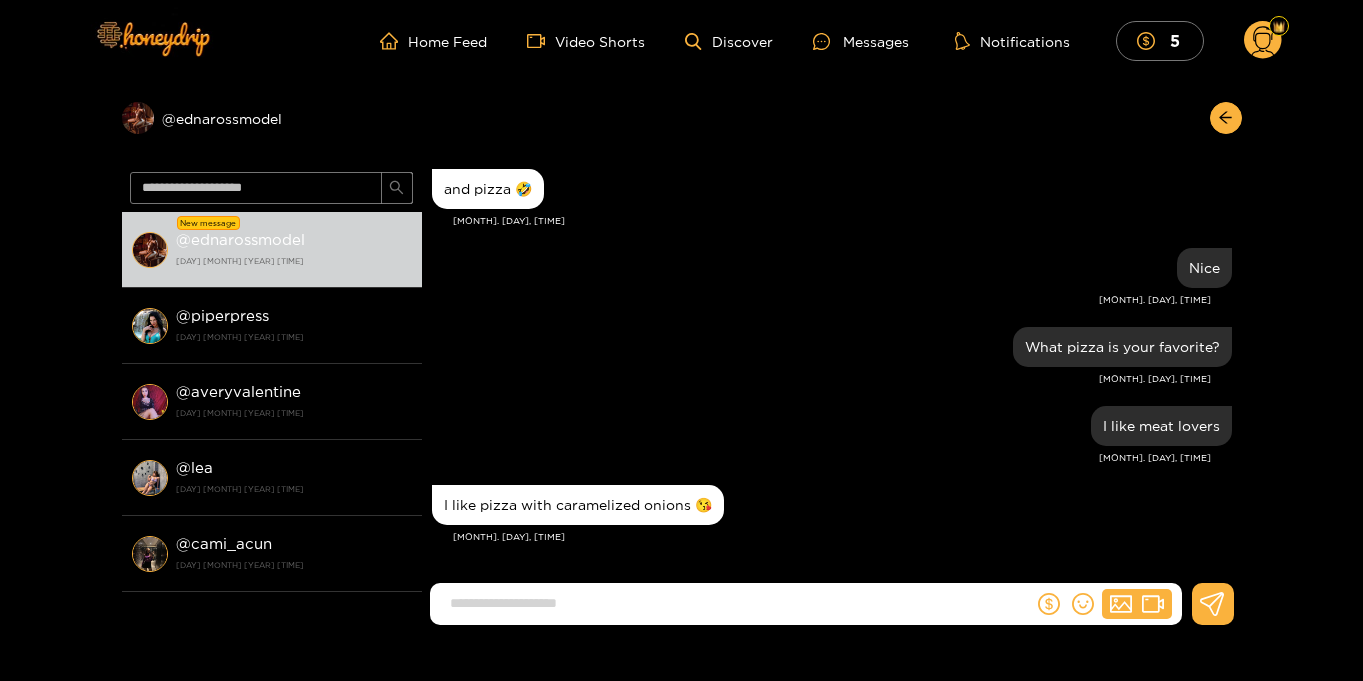 scroll, scrollTop: 1812, scrollLeft: 0, axis: vertical 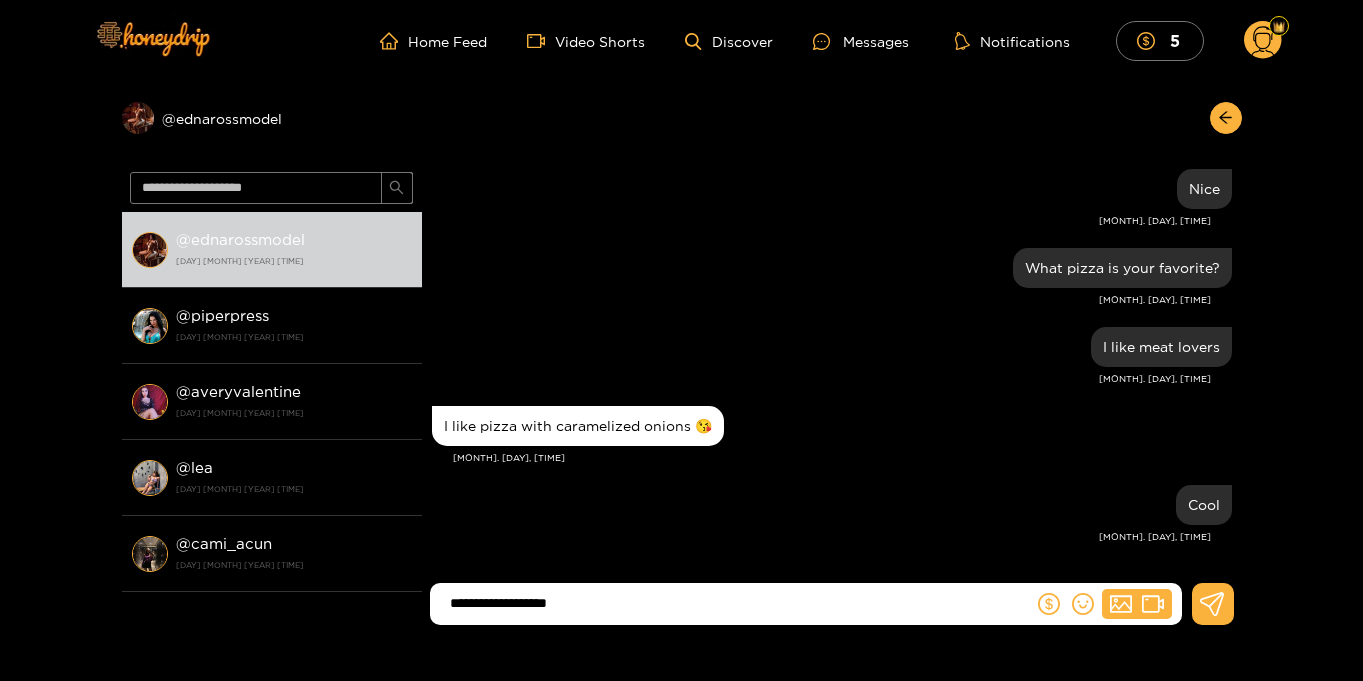 type on "**********" 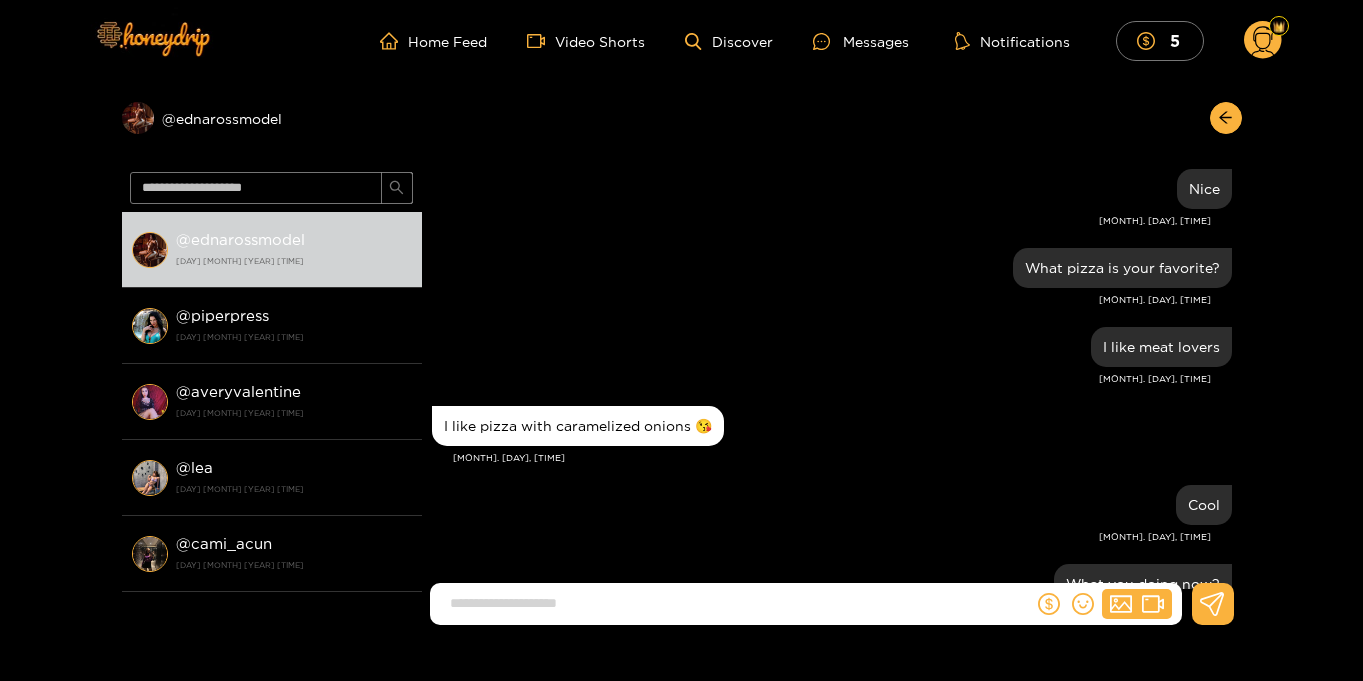 scroll, scrollTop: 1891, scrollLeft: 0, axis: vertical 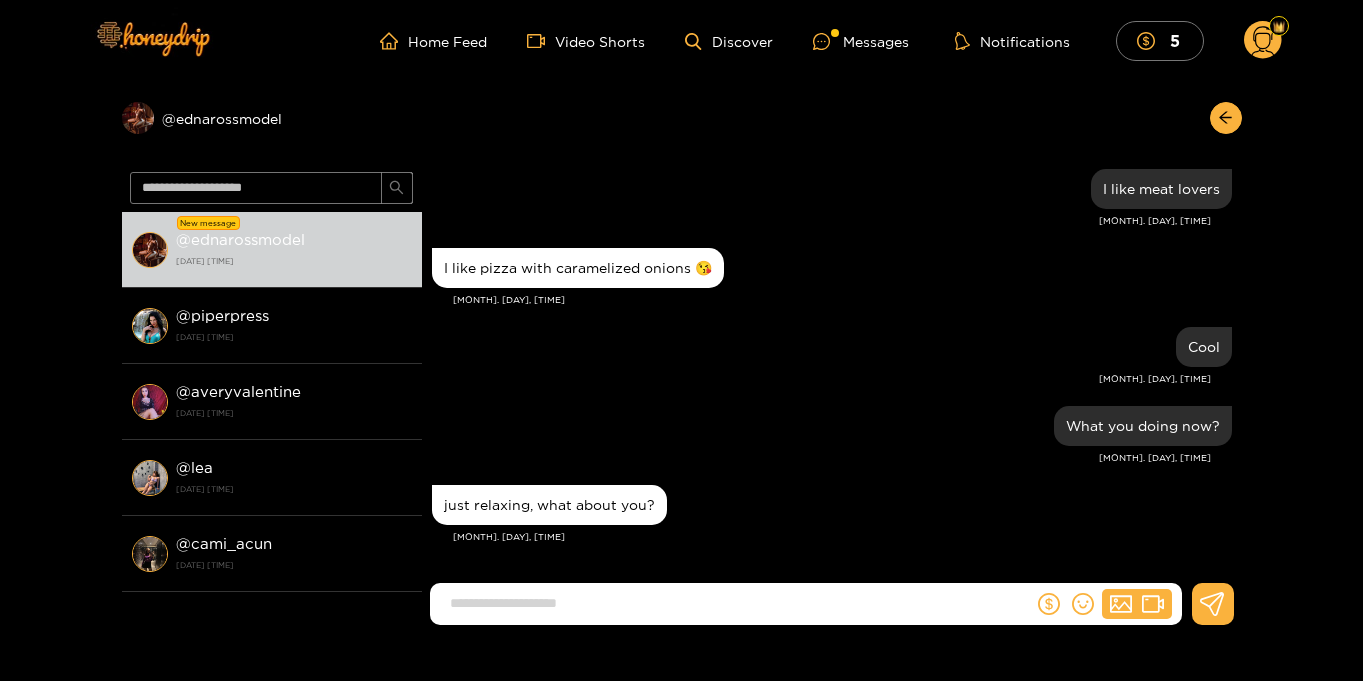type on "*" 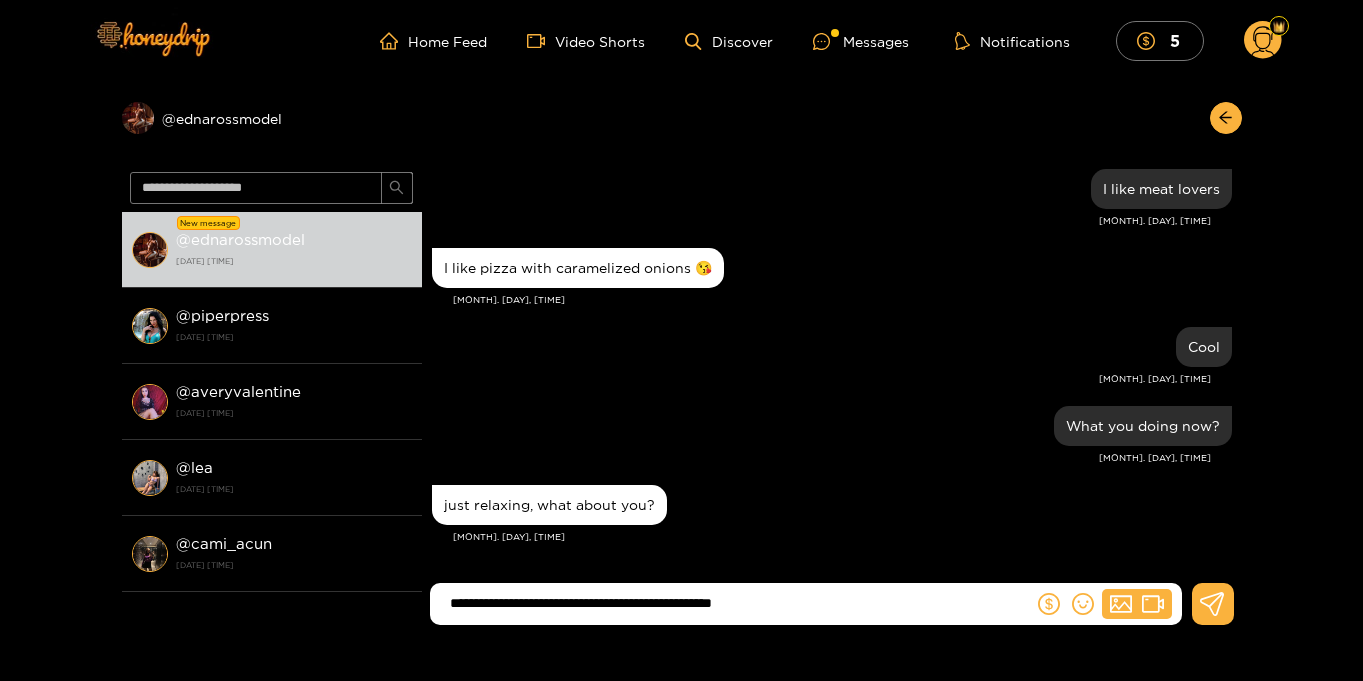 type on "**********" 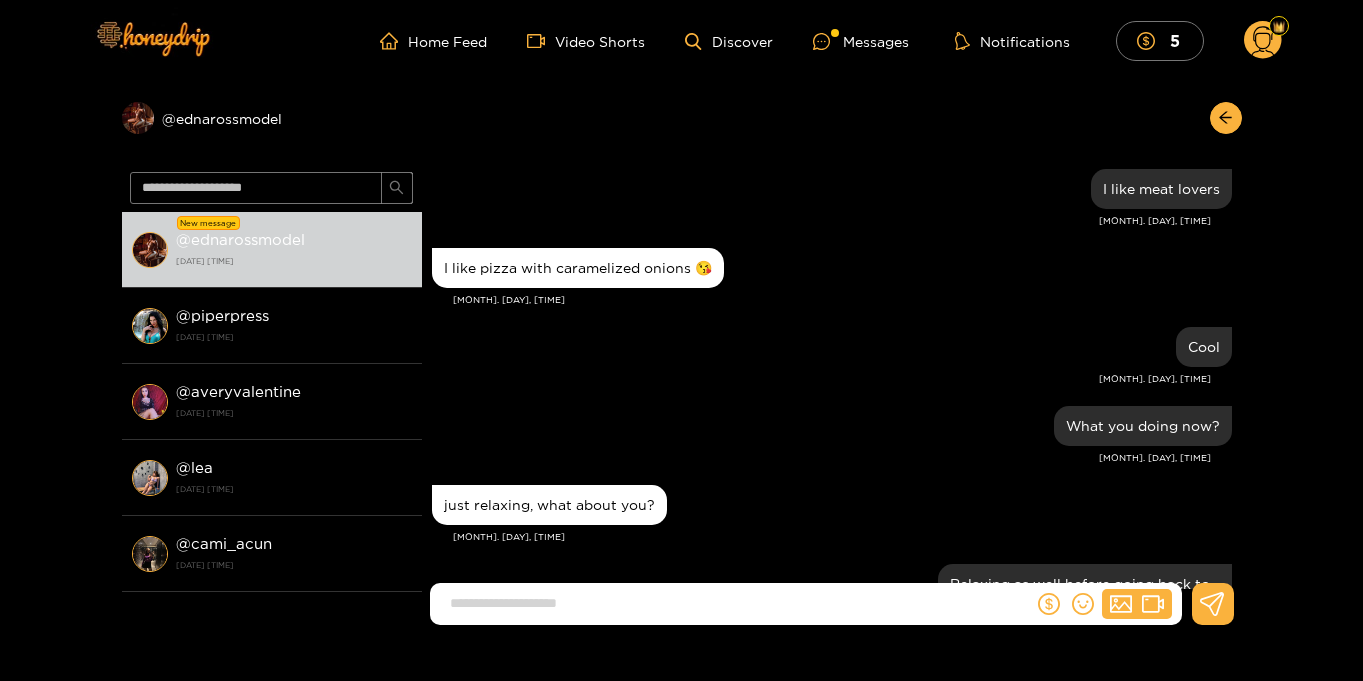 scroll, scrollTop: 1828, scrollLeft: 0, axis: vertical 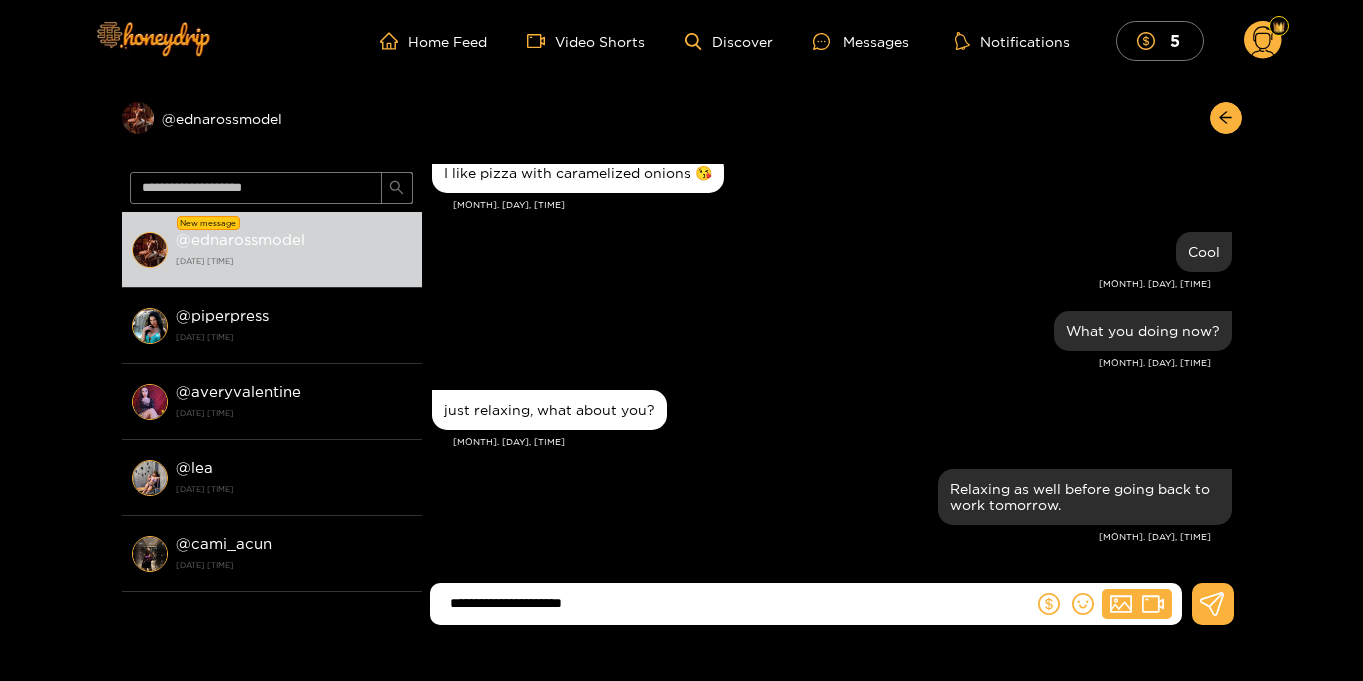 type on "**********" 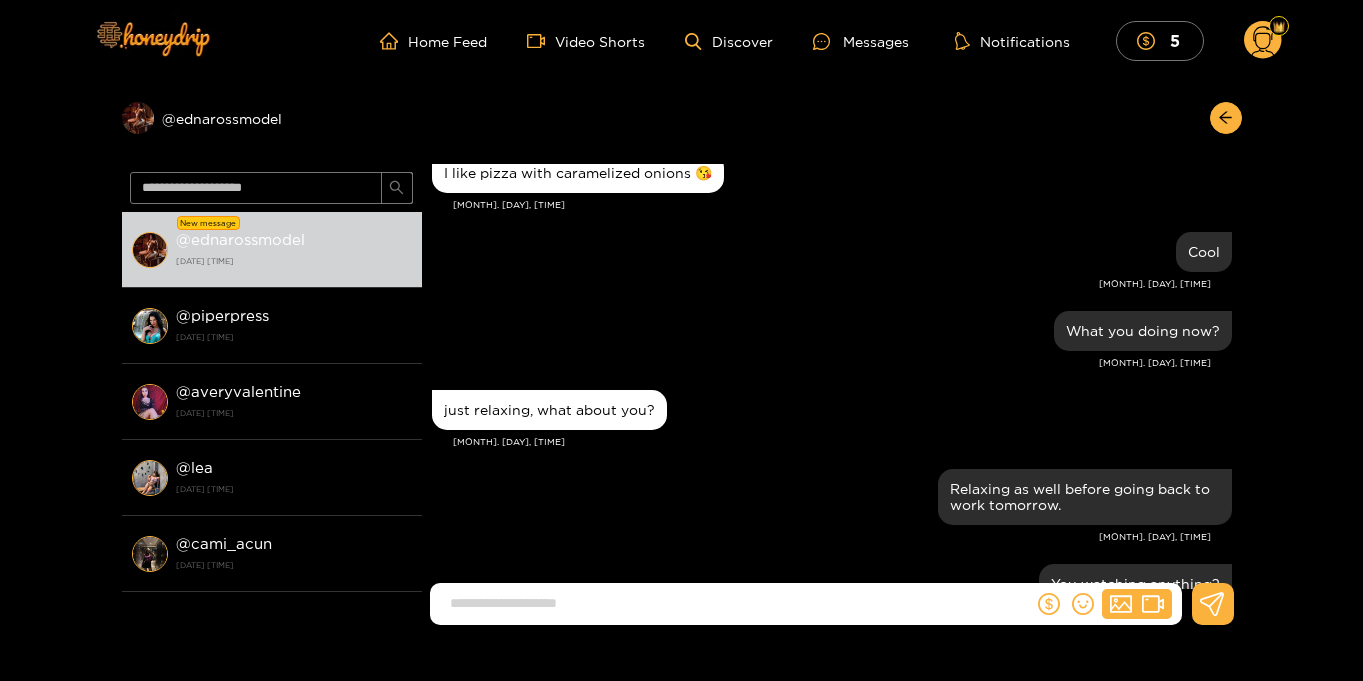 scroll, scrollTop: 1907, scrollLeft: 0, axis: vertical 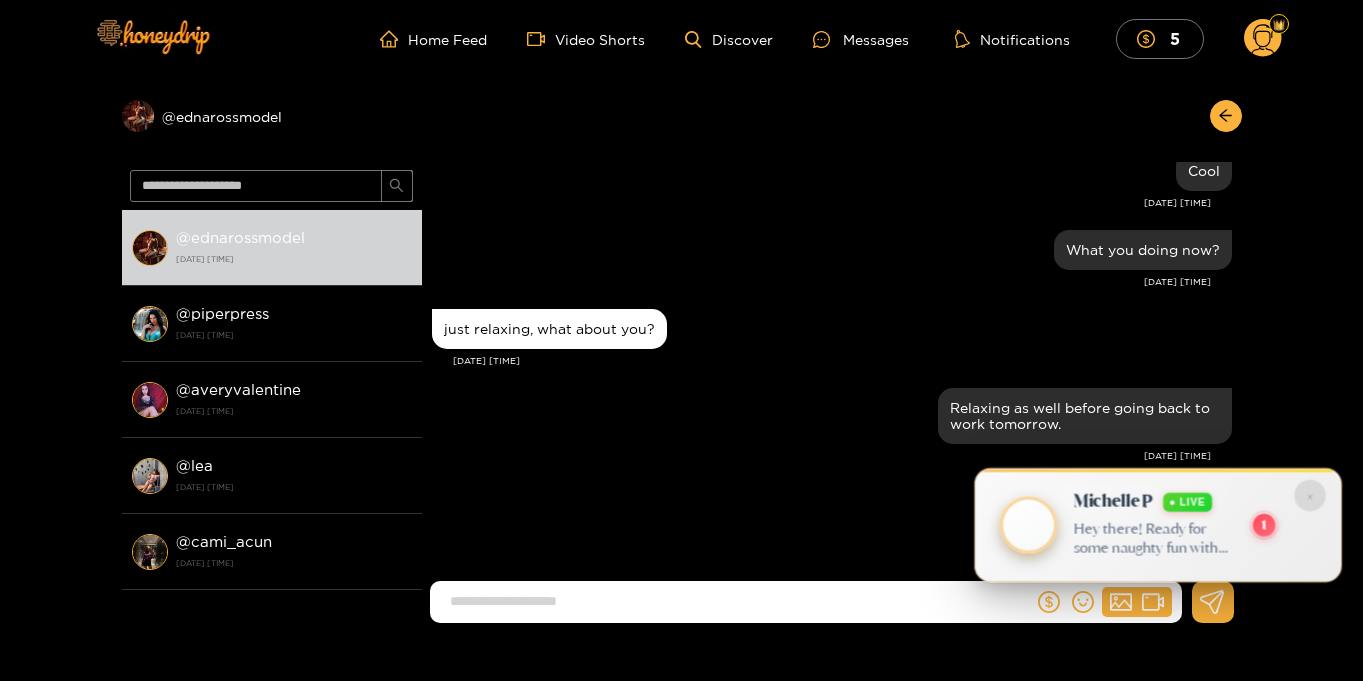 click on "×" at bounding box center [1309, 495] 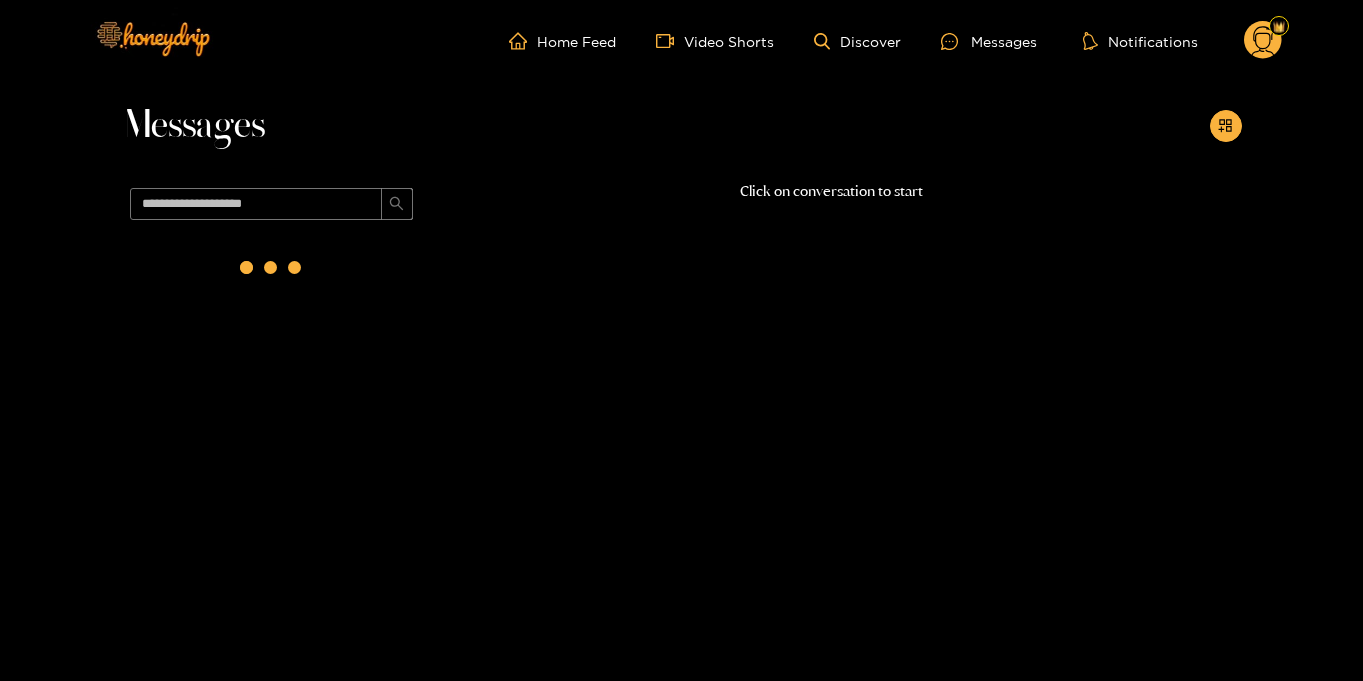 scroll, scrollTop: 0, scrollLeft: 0, axis: both 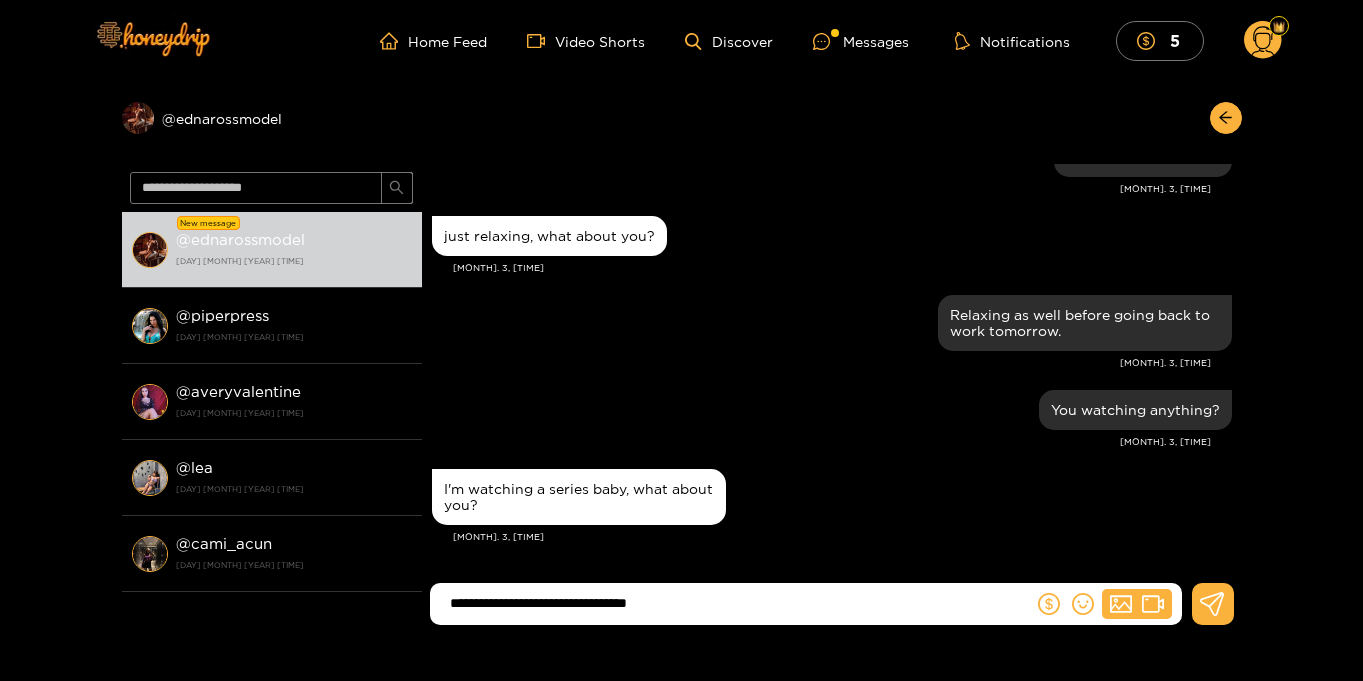 type on "**********" 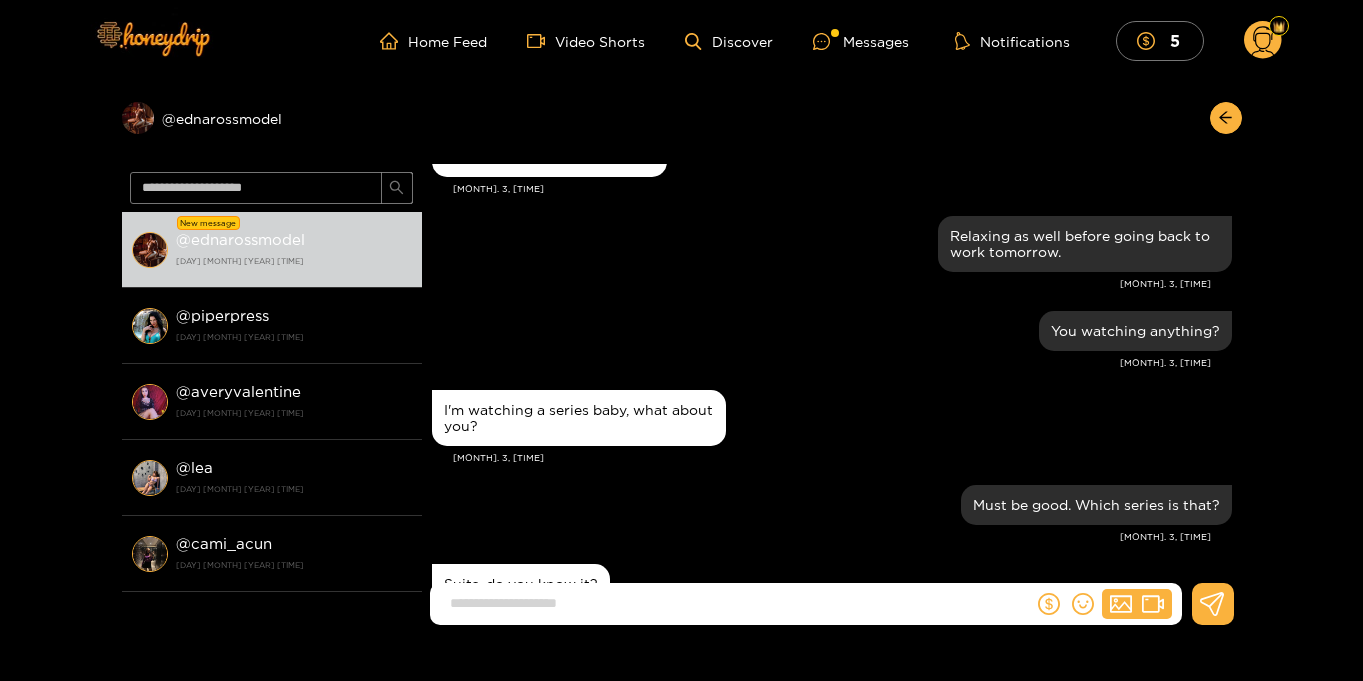 scroll, scrollTop: 1923, scrollLeft: 0, axis: vertical 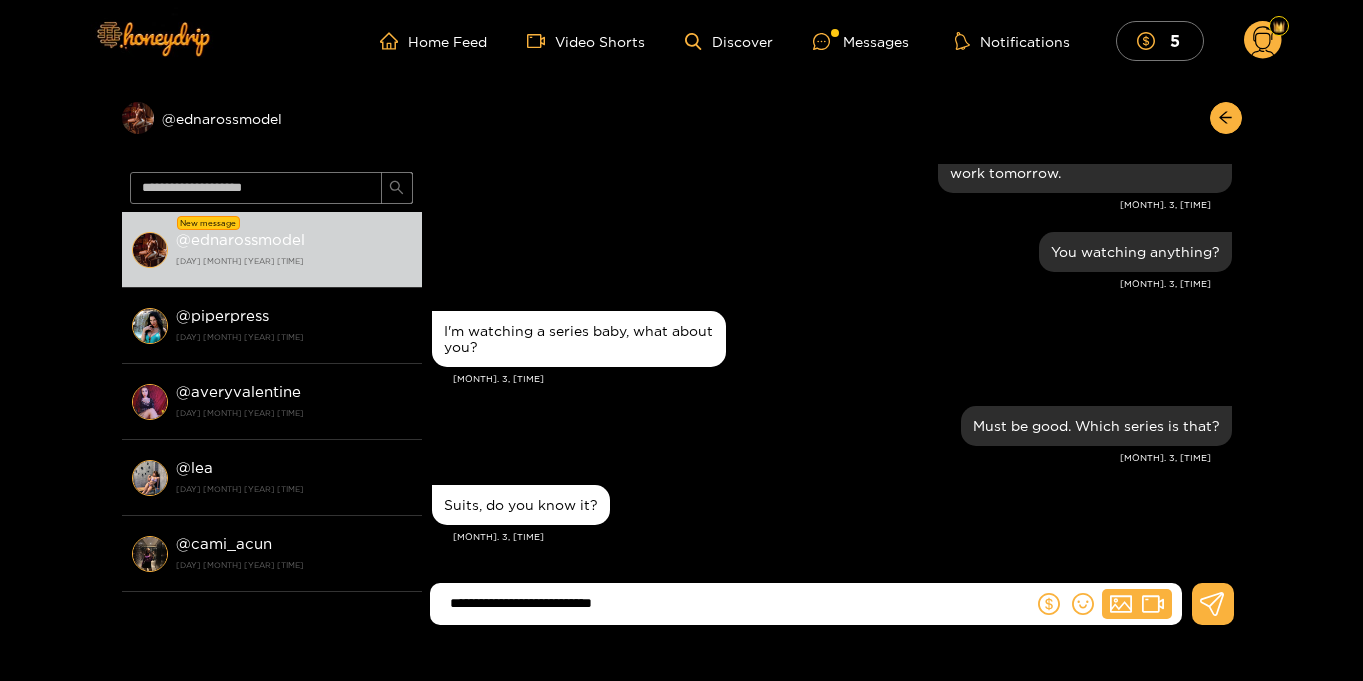 type on "**********" 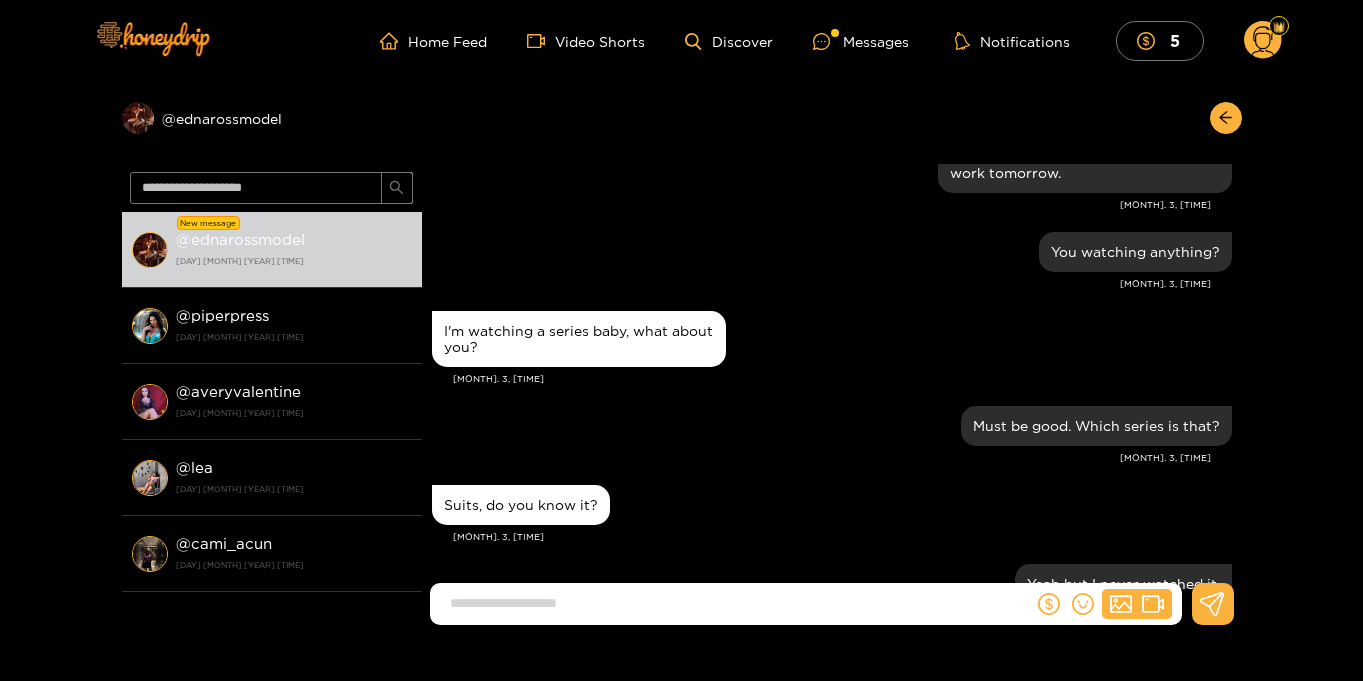 scroll, scrollTop: 2002, scrollLeft: 0, axis: vertical 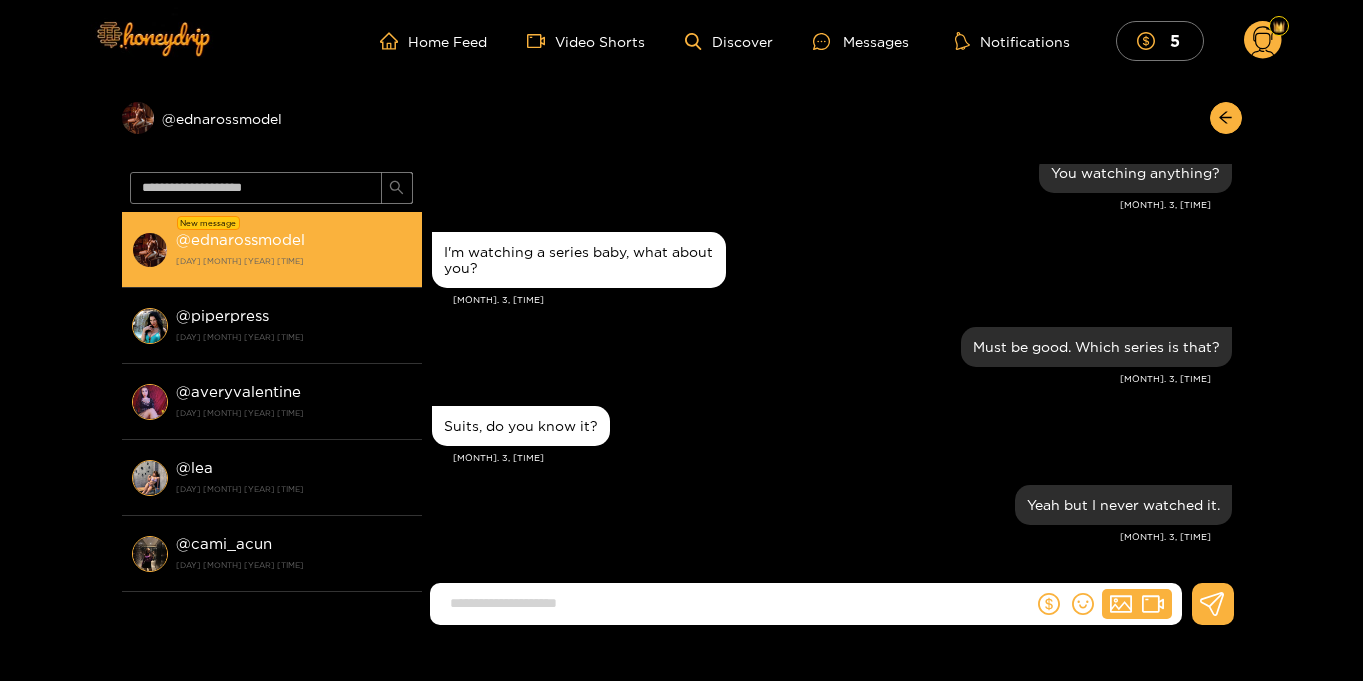 click on "[DAY] [MONTH] [YEAR] [TIME]" at bounding box center [294, 261] 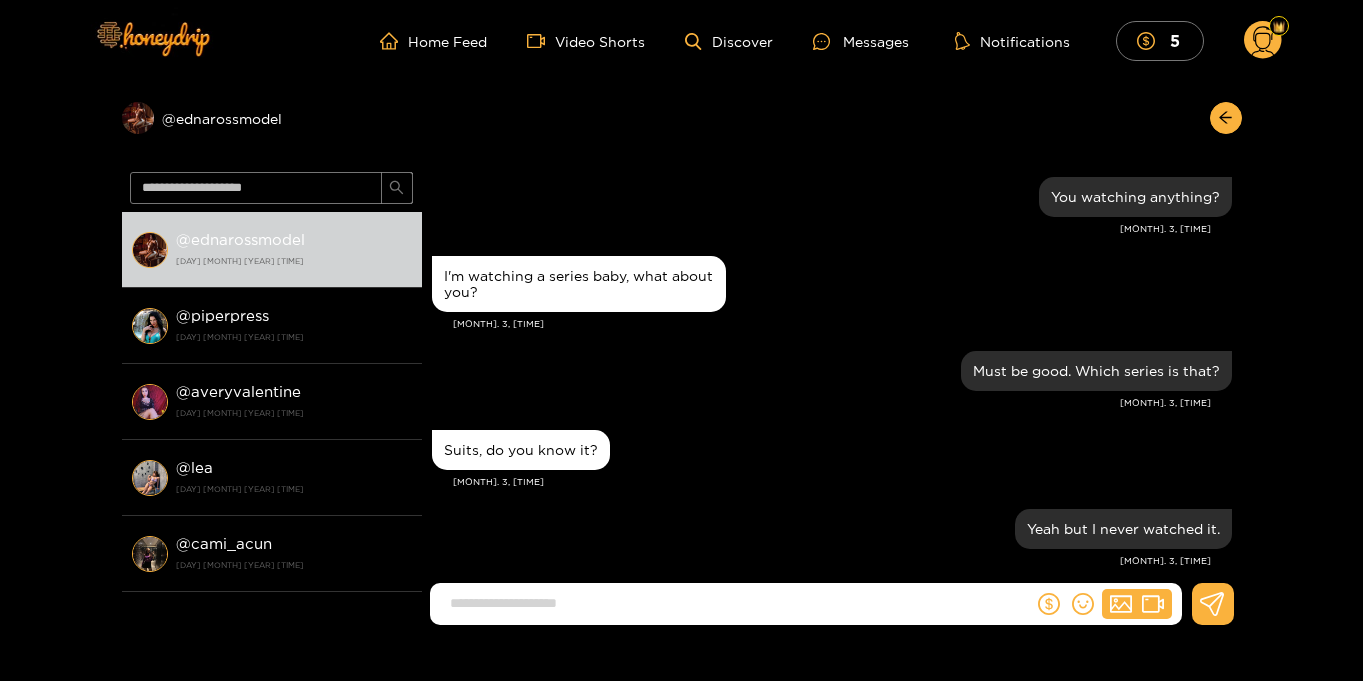 scroll, scrollTop: 1664, scrollLeft: 0, axis: vertical 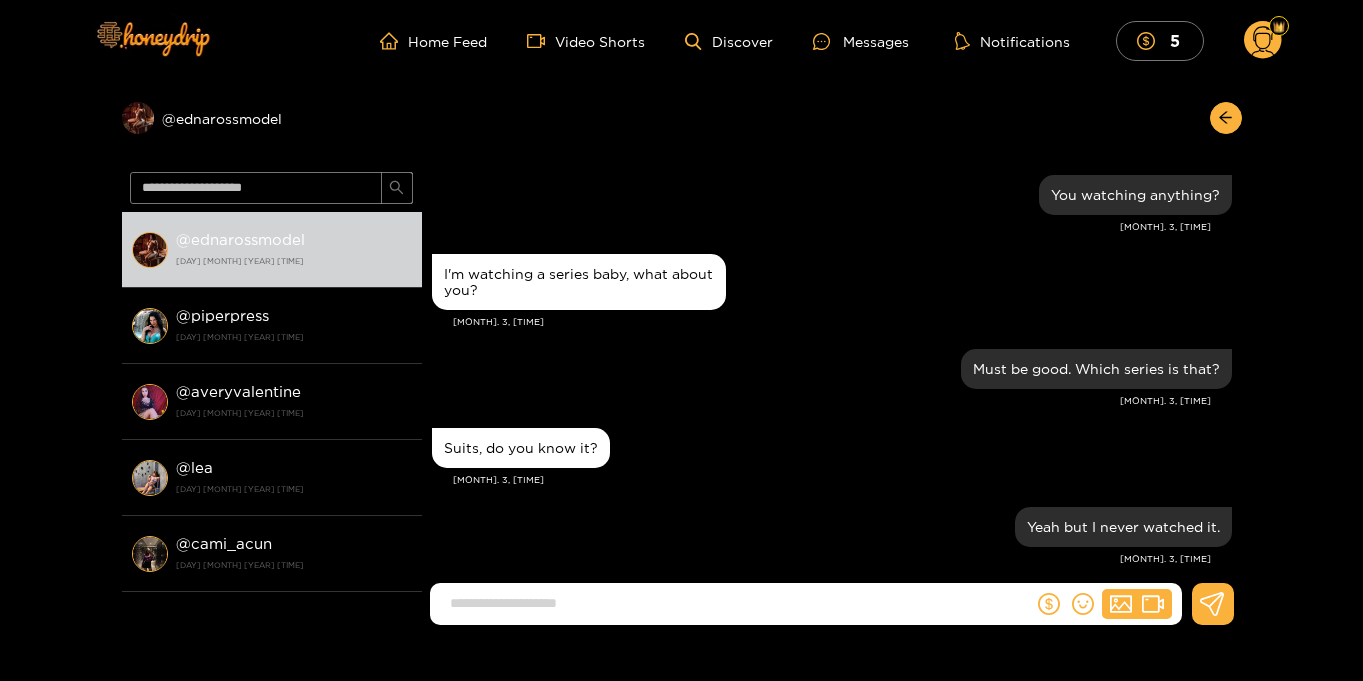 click at bounding box center (736, 603) 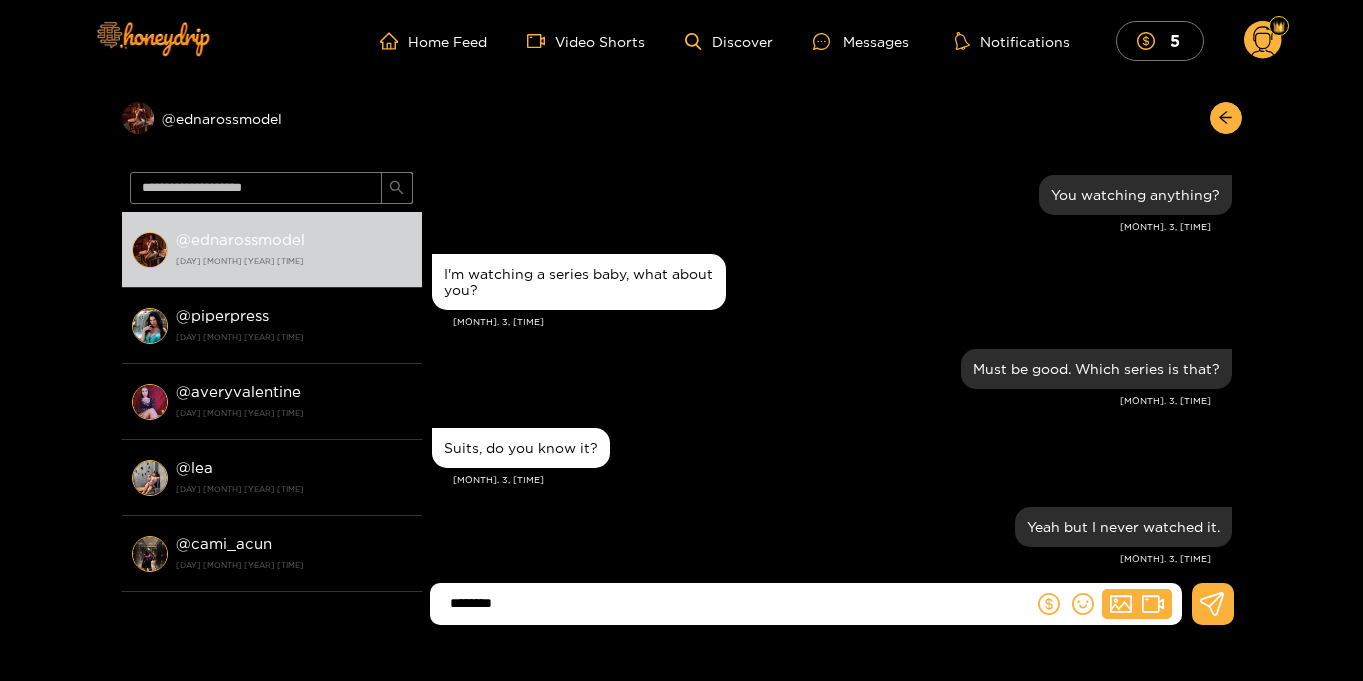 scroll, scrollTop: 1686, scrollLeft: 0, axis: vertical 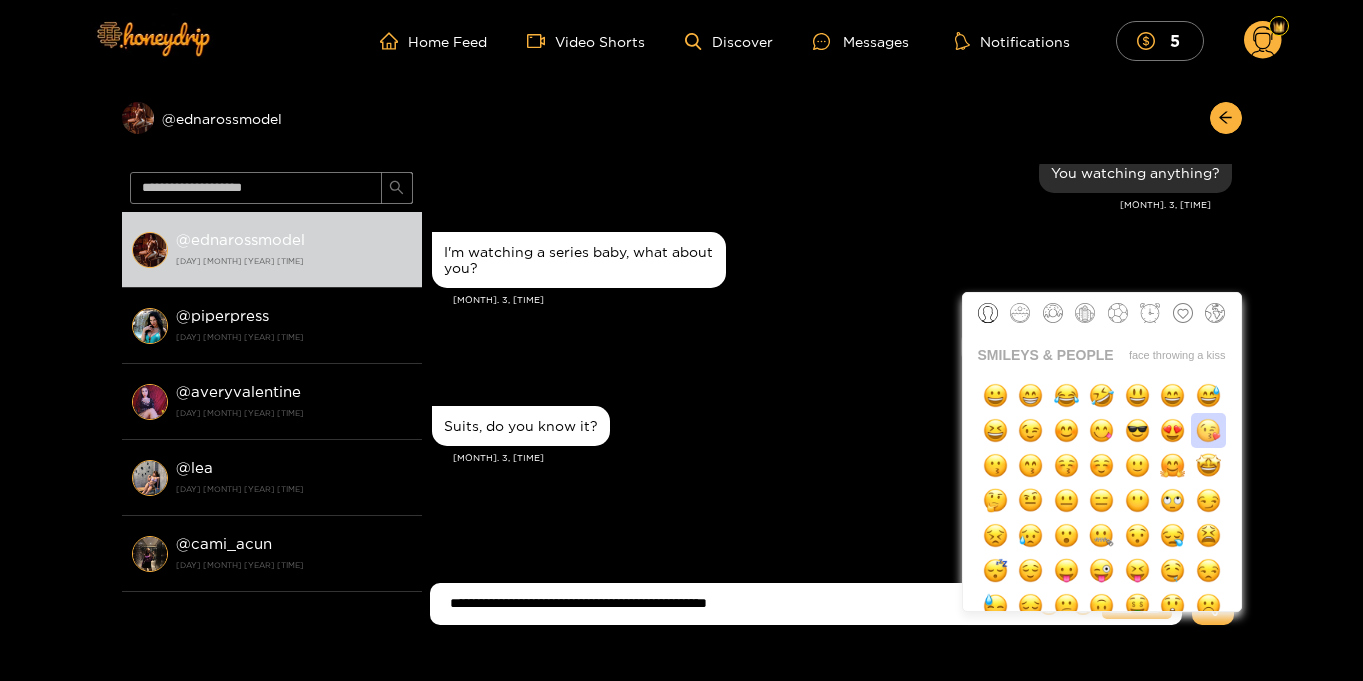 click at bounding box center [1208, 430] 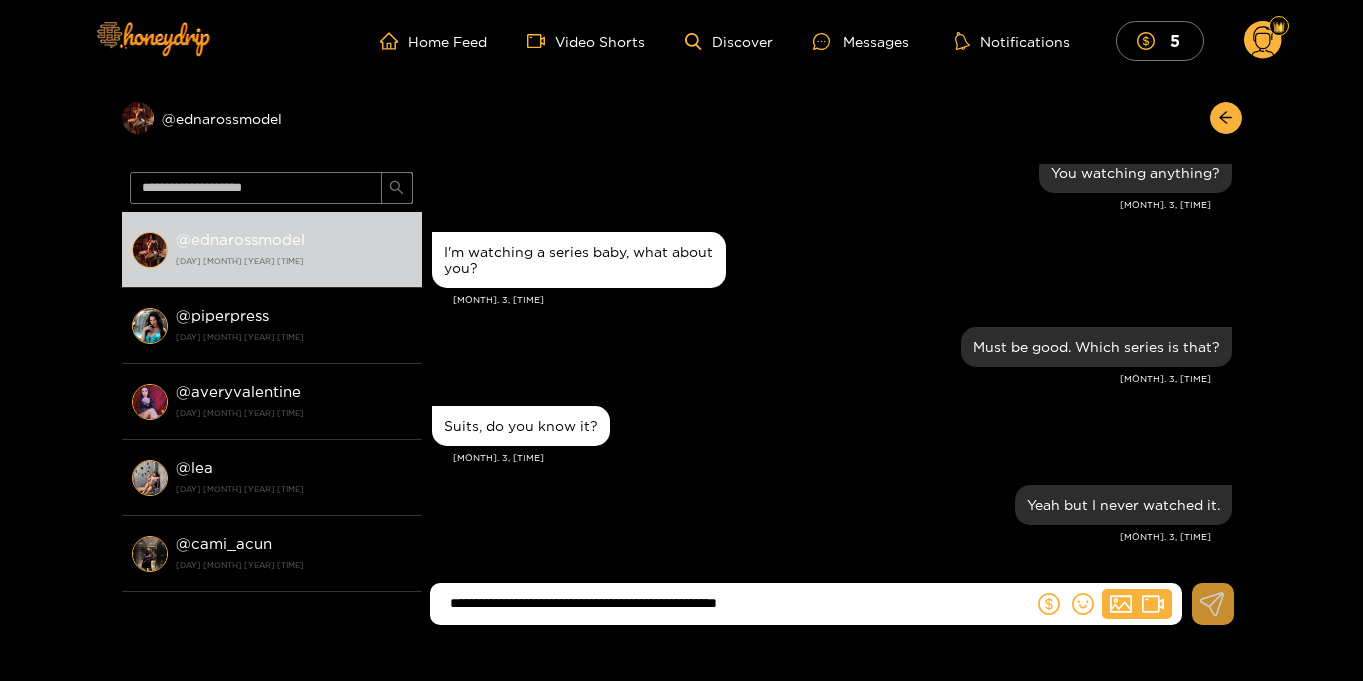 click 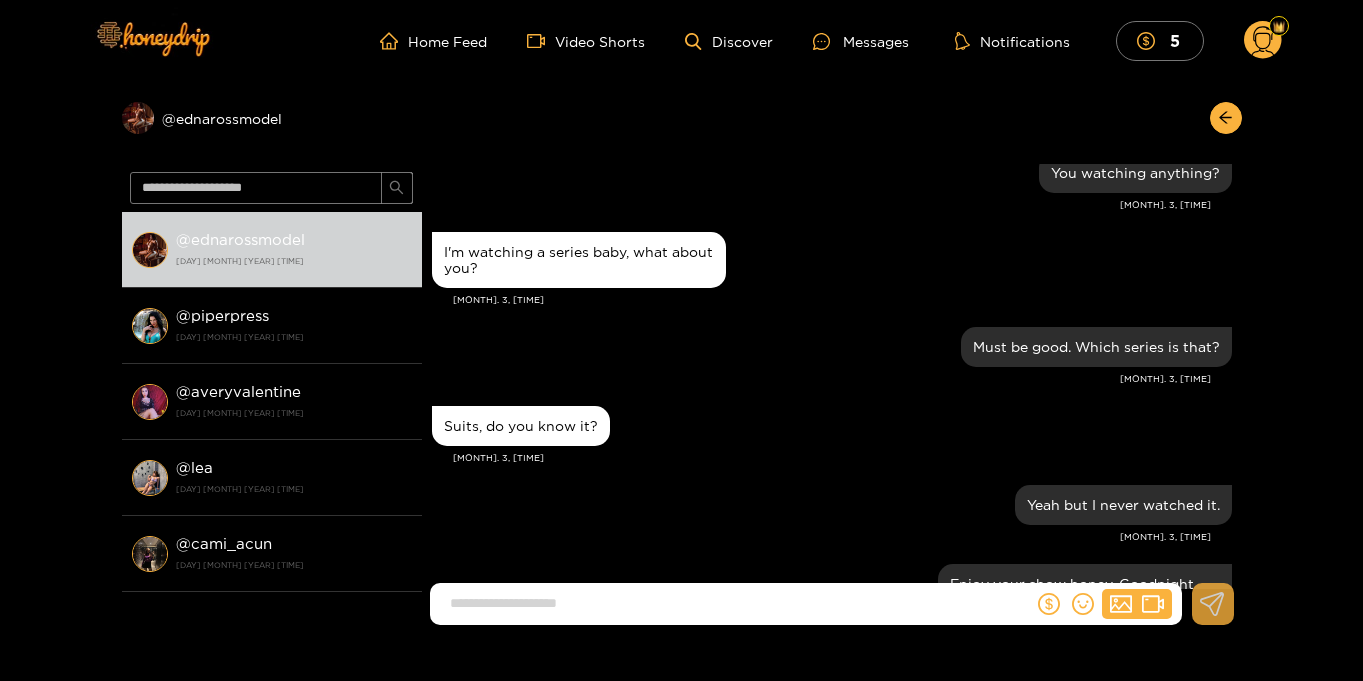 scroll, scrollTop: 1781, scrollLeft: 0, axis: vertical 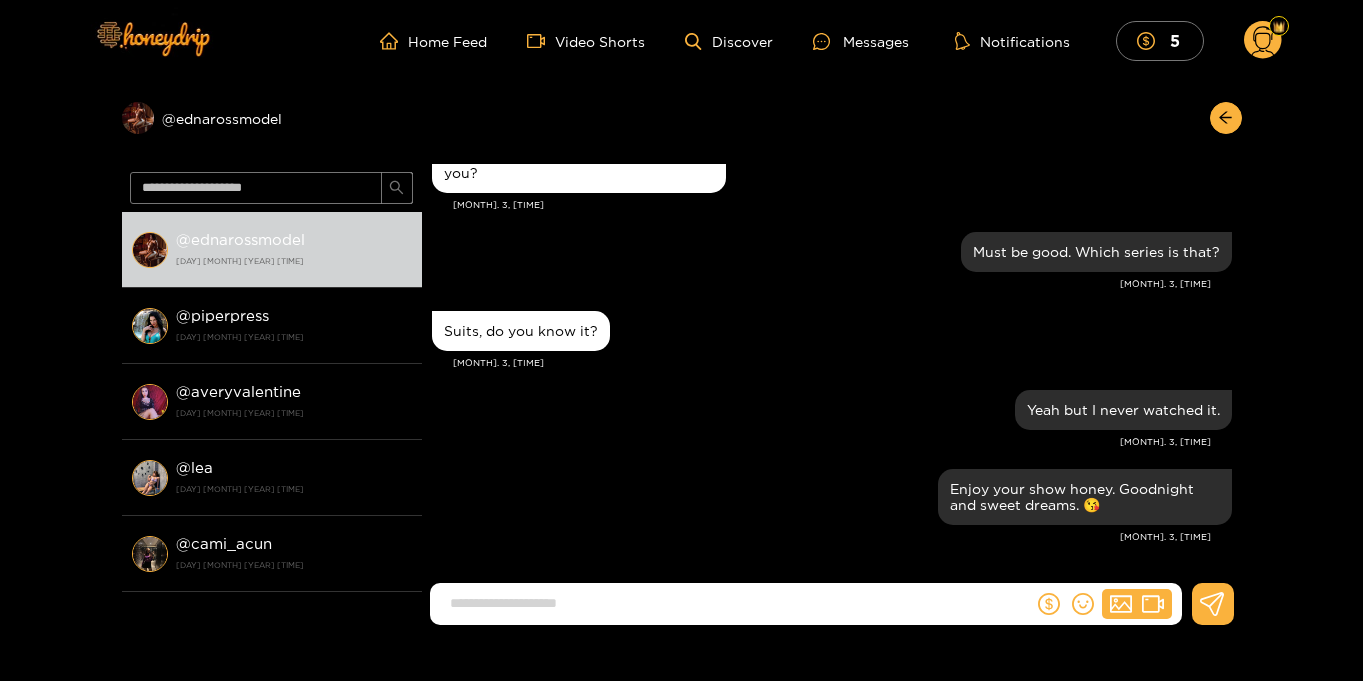 click 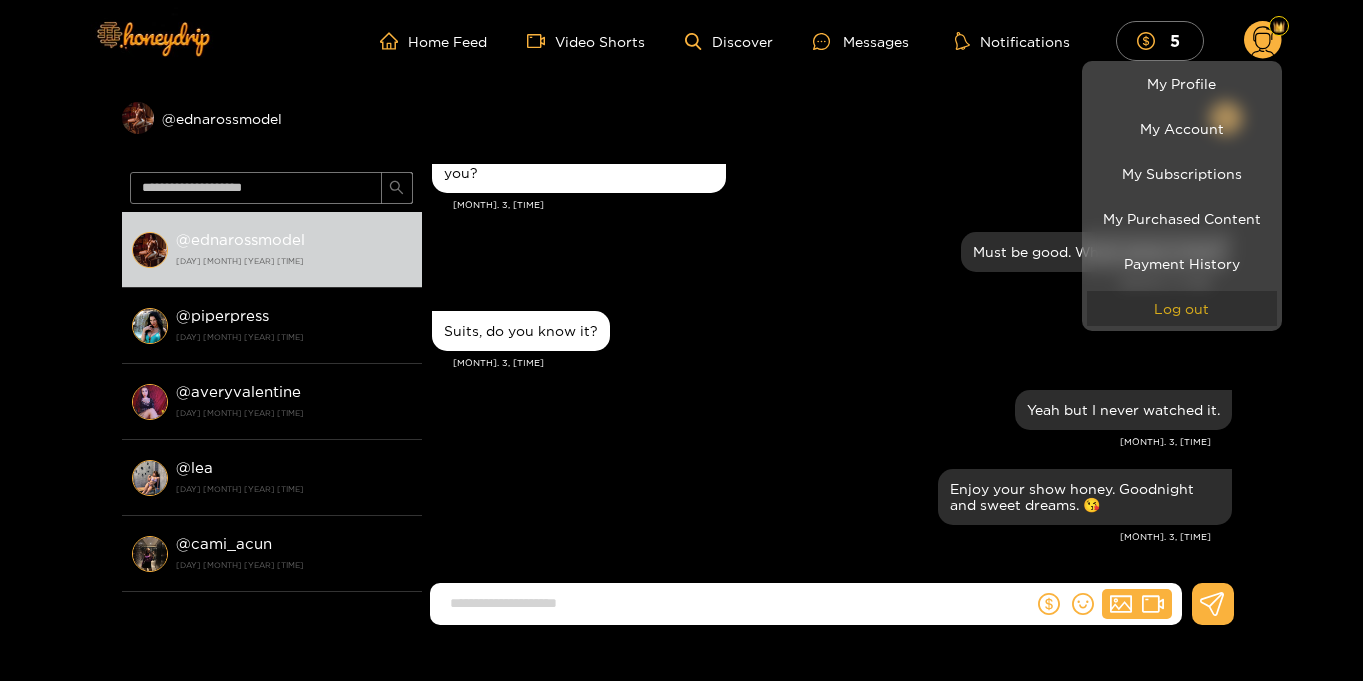 click on "Log out" at bounding box center [1182, 308] 